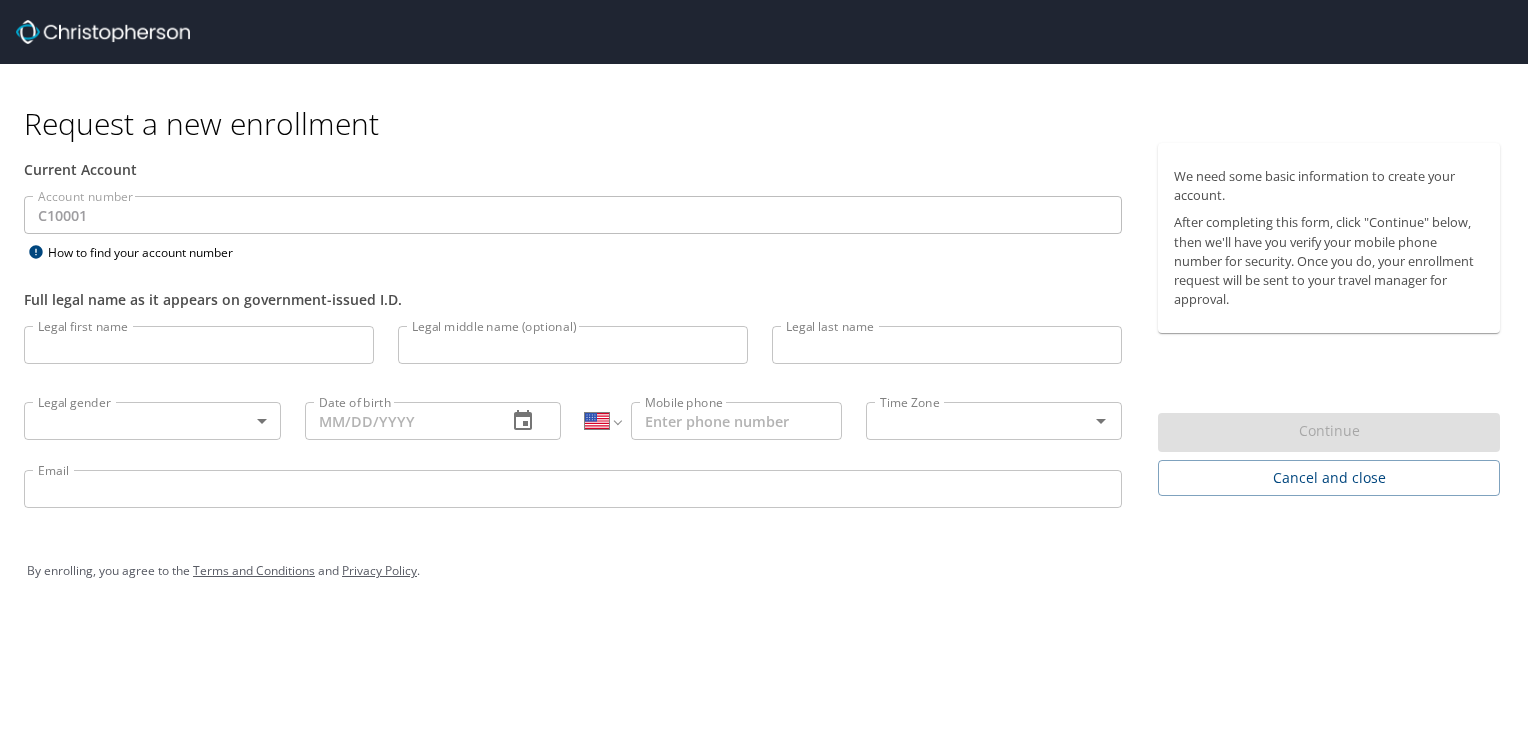 select on "US" 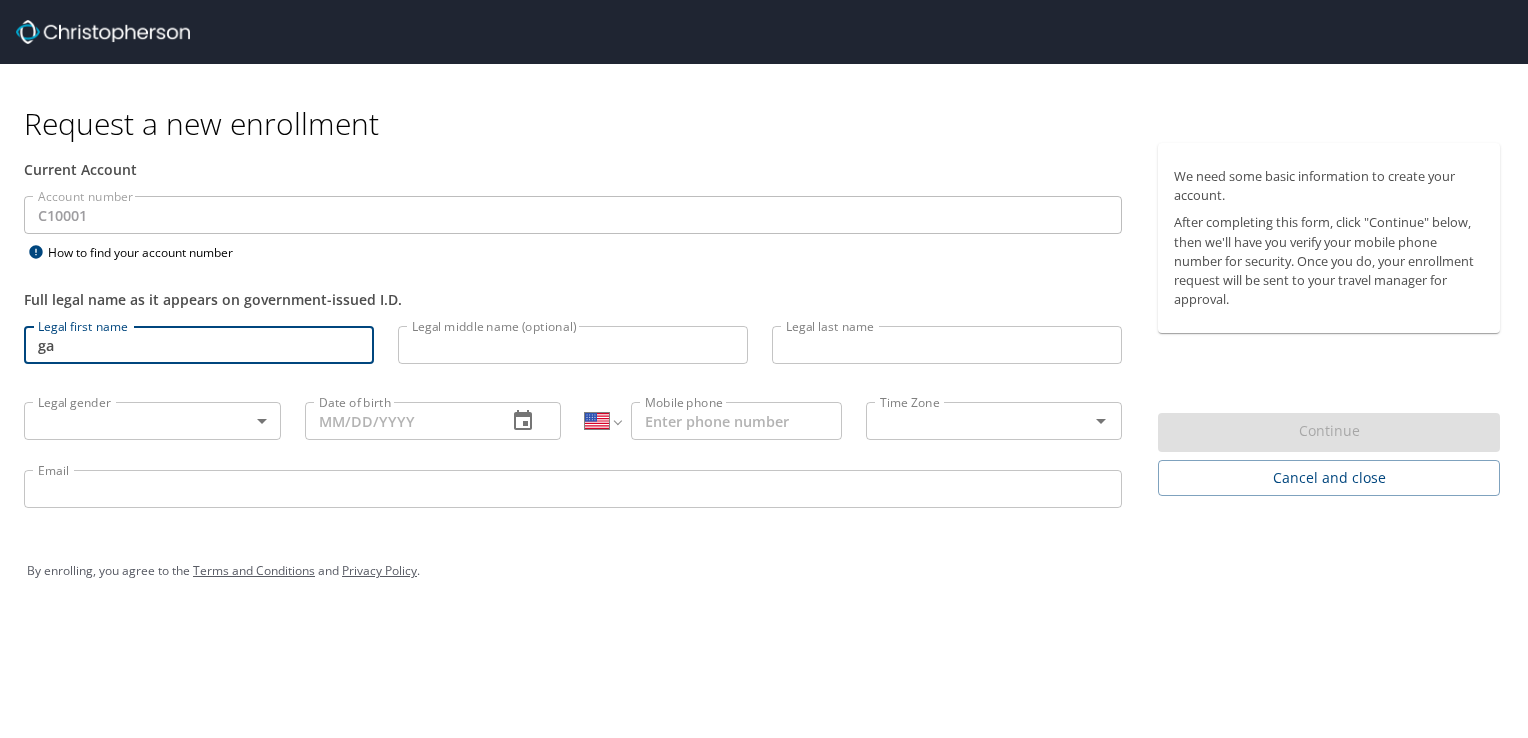 type on "g" 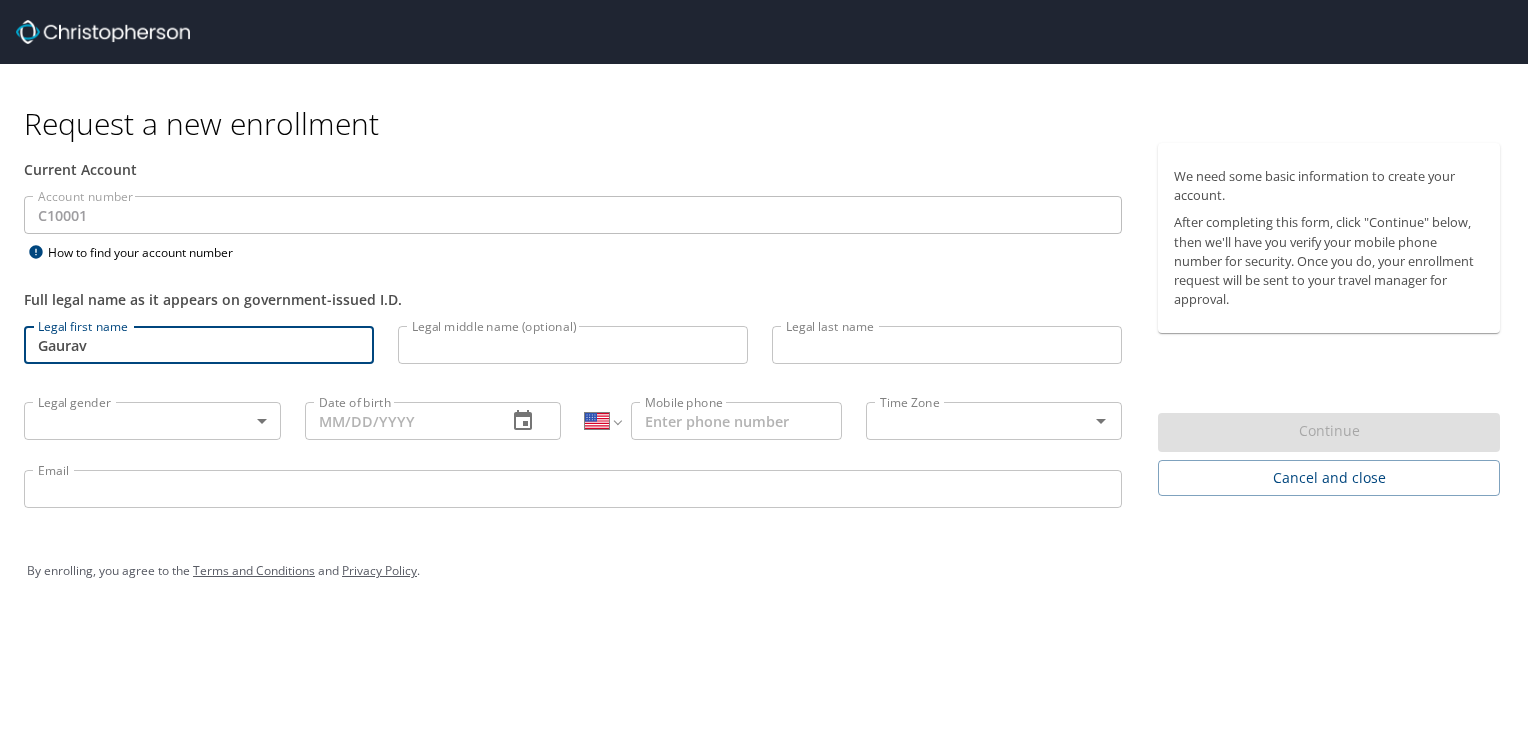 type on "[FIRST]" 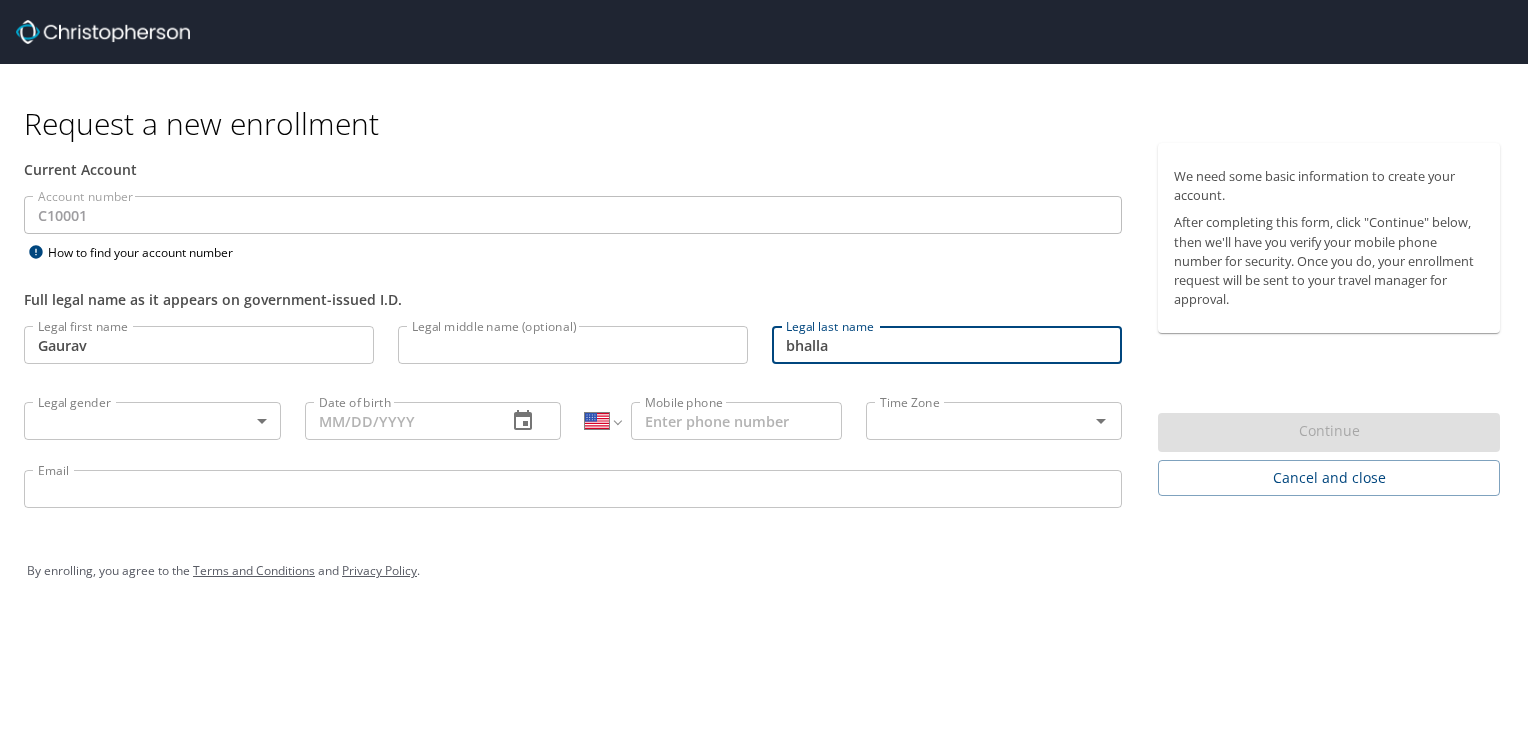 type on "[LAST]" 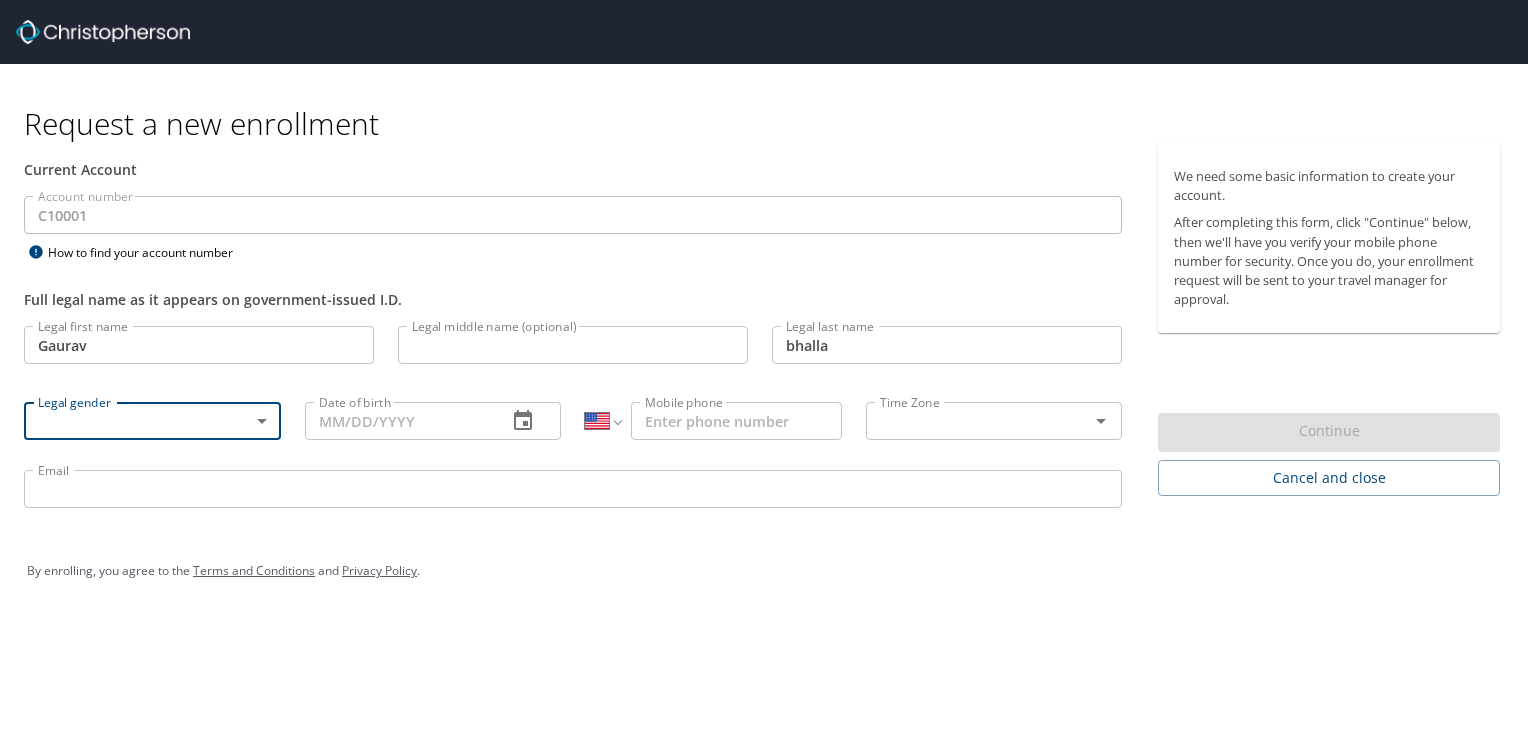 click on "Request a new enrollment Current Account Account number C10001 Account number  How to find your account number Full legal name as it appears on government-issued I.D. Legal first name Gaurav Legal first name Legal middle name (optional) Legal middle name (optional) Legal last name bhalla Legal last name Legal gender ​ Legal gender Date of birth Date of birth International Afghanistan Åland Islands Albania Algeria American Samoa Andorra Angola Anguilla Antigua and Barbuda Argentina Armenia Aruba Ascension Island Australia Austria Azerbaijan Bahamas Bahrain Bangladesh Barbados Belarus Belgium Belize Benin Bermuda Bhutan Bolivia Bonaire, Sint Eustatius and Saba Bosnia and Herzegovina Botswana Brazil British Indian Ocean Territory Brunei Darussalam Bulgaria Burkina Faso Burma Burundi Cambodia Cameroon Canada Cape Verde Cayman Islands Central African Republic Chad Chile China Christmas Island Cocos (Keeling) Islands Colombia Comoros Congo Congo, Democratic Republic of the Cook Islands Costa Rica Cote d'Ivoire" at bounding box center (764, 369) 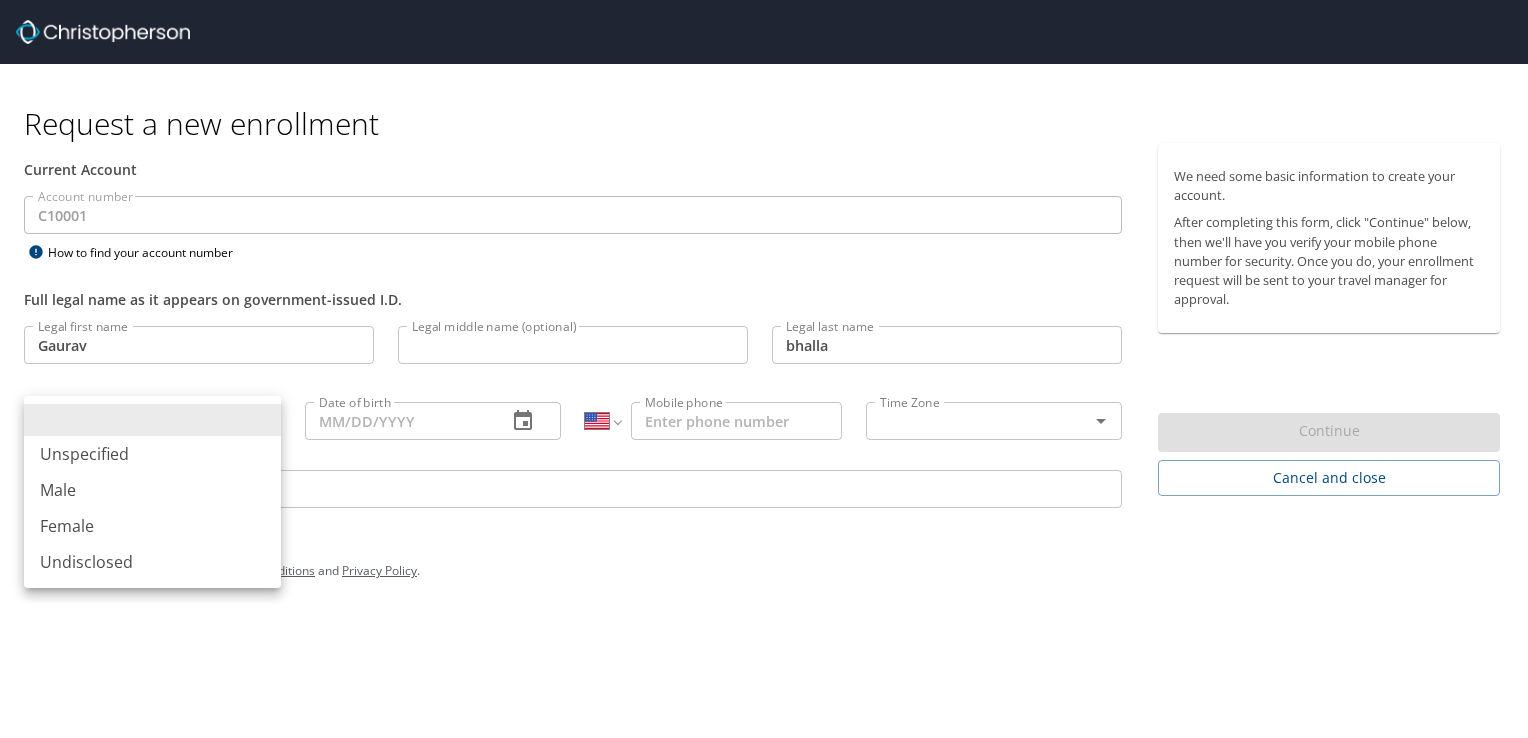 click on "Male" at bounding box center [152, 490] 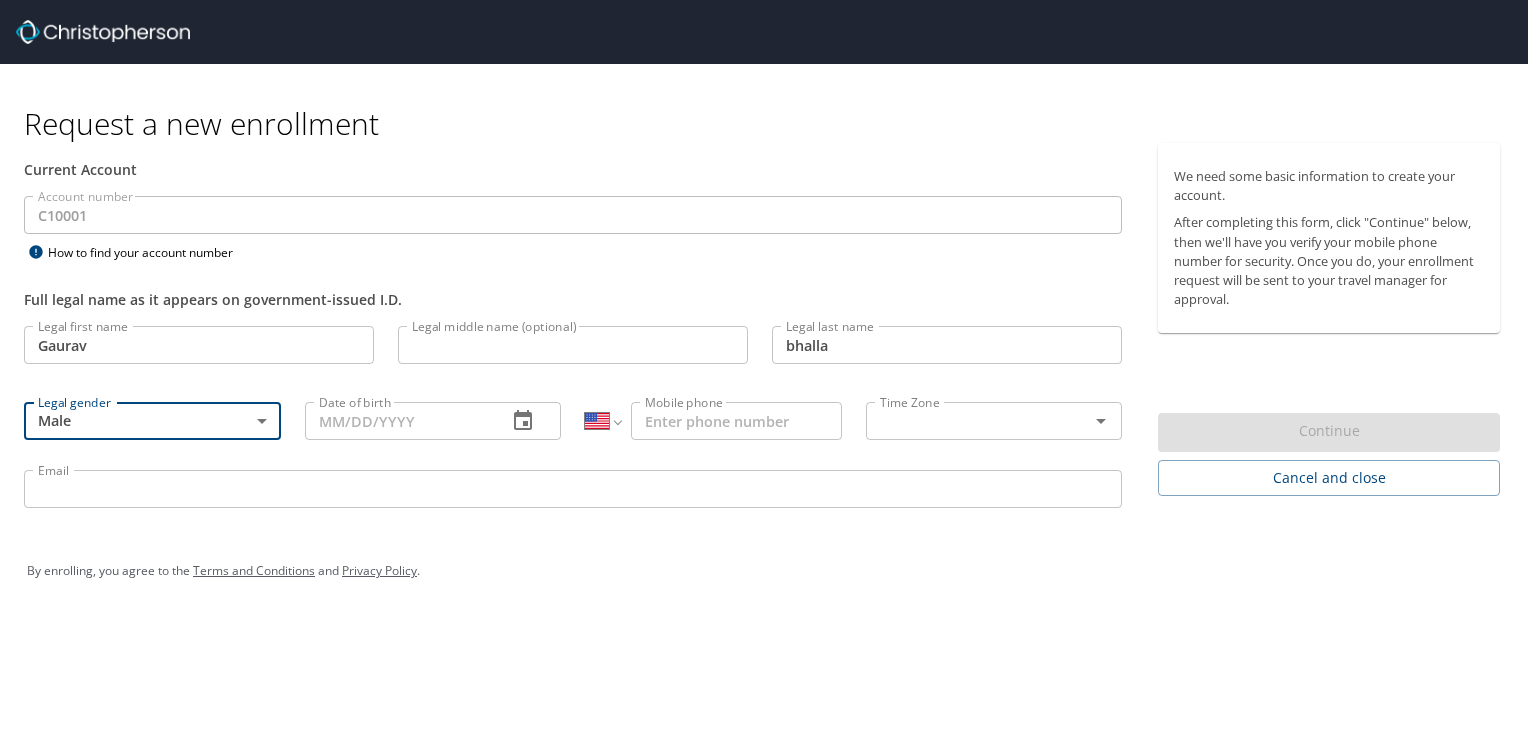click on "Date of birth" at bounding box center (398, 421) 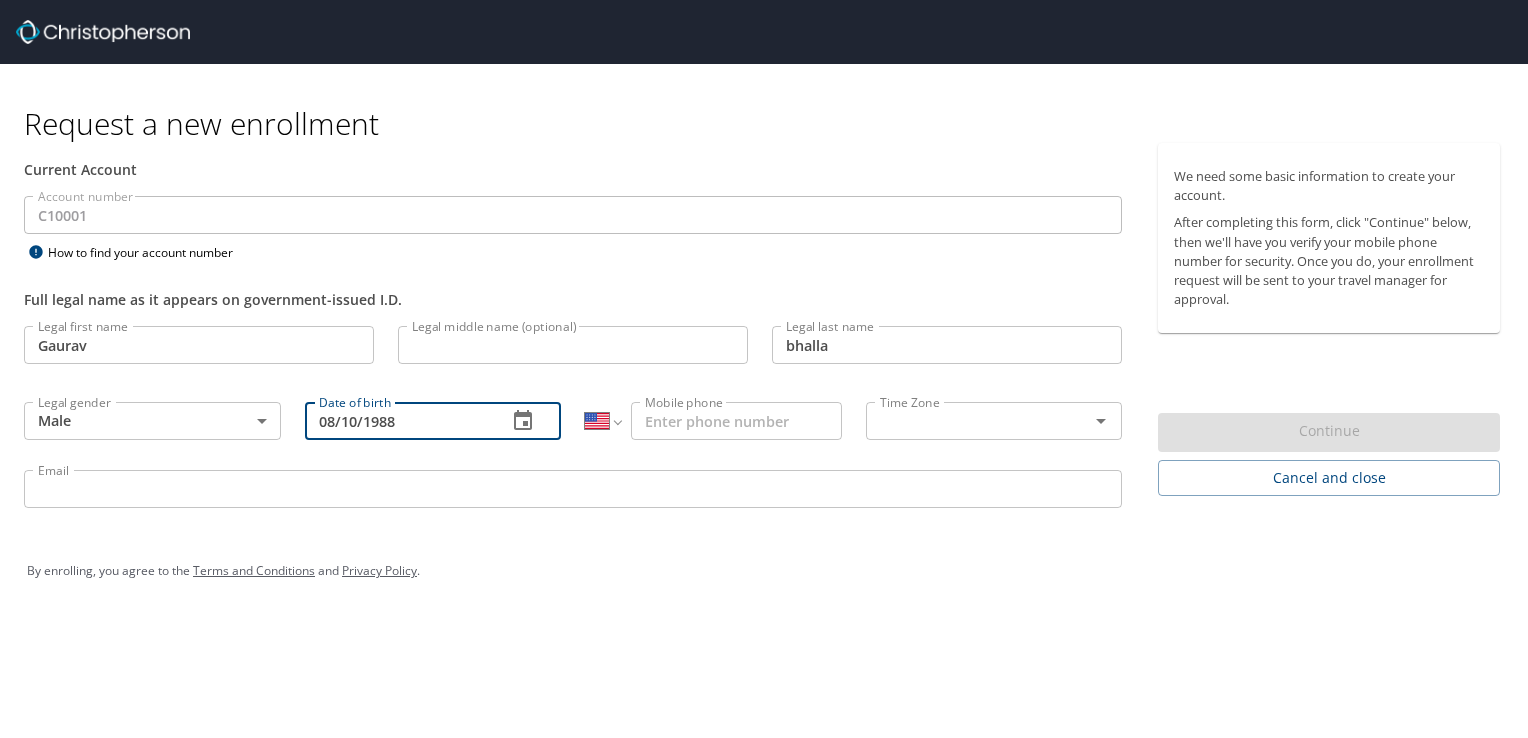 type on "[DATE]" 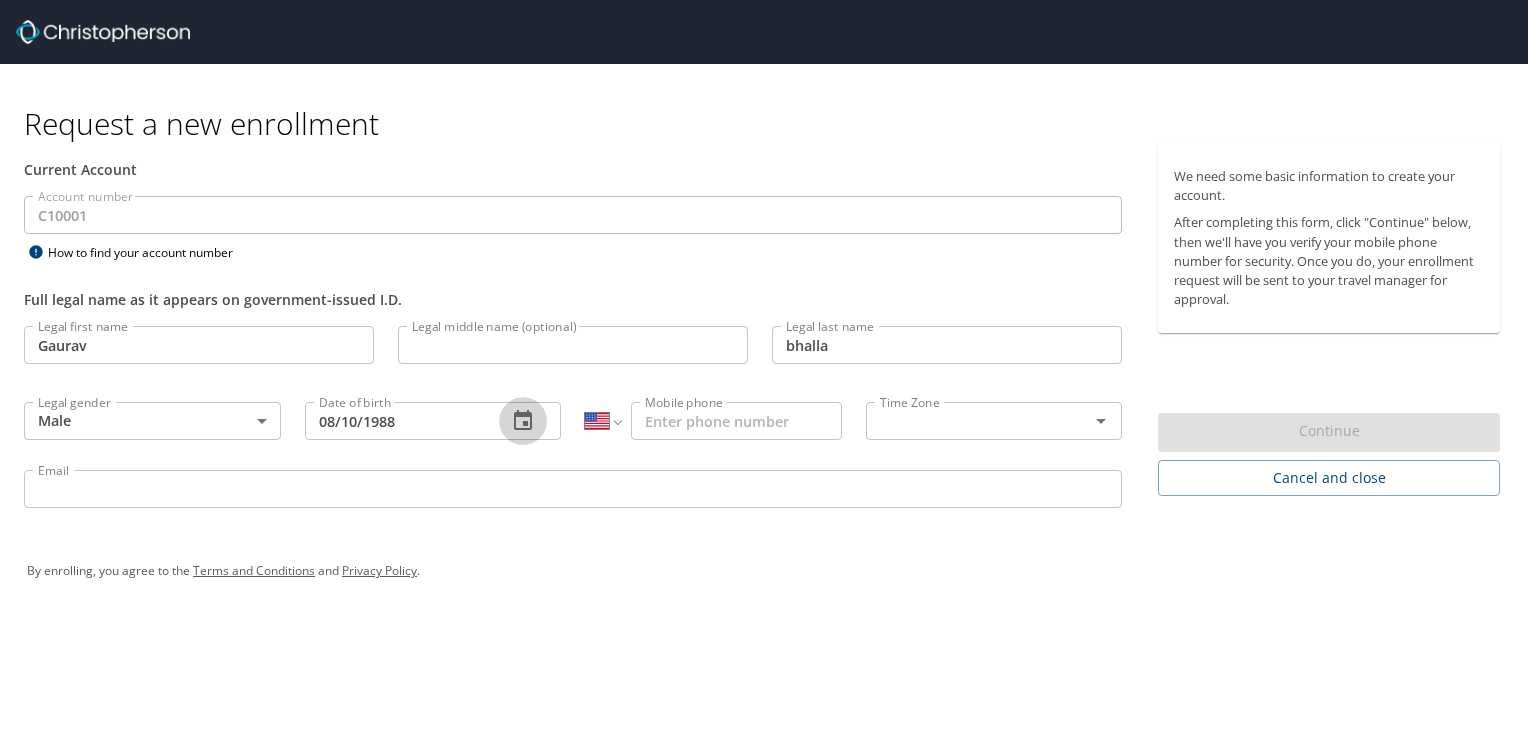 type 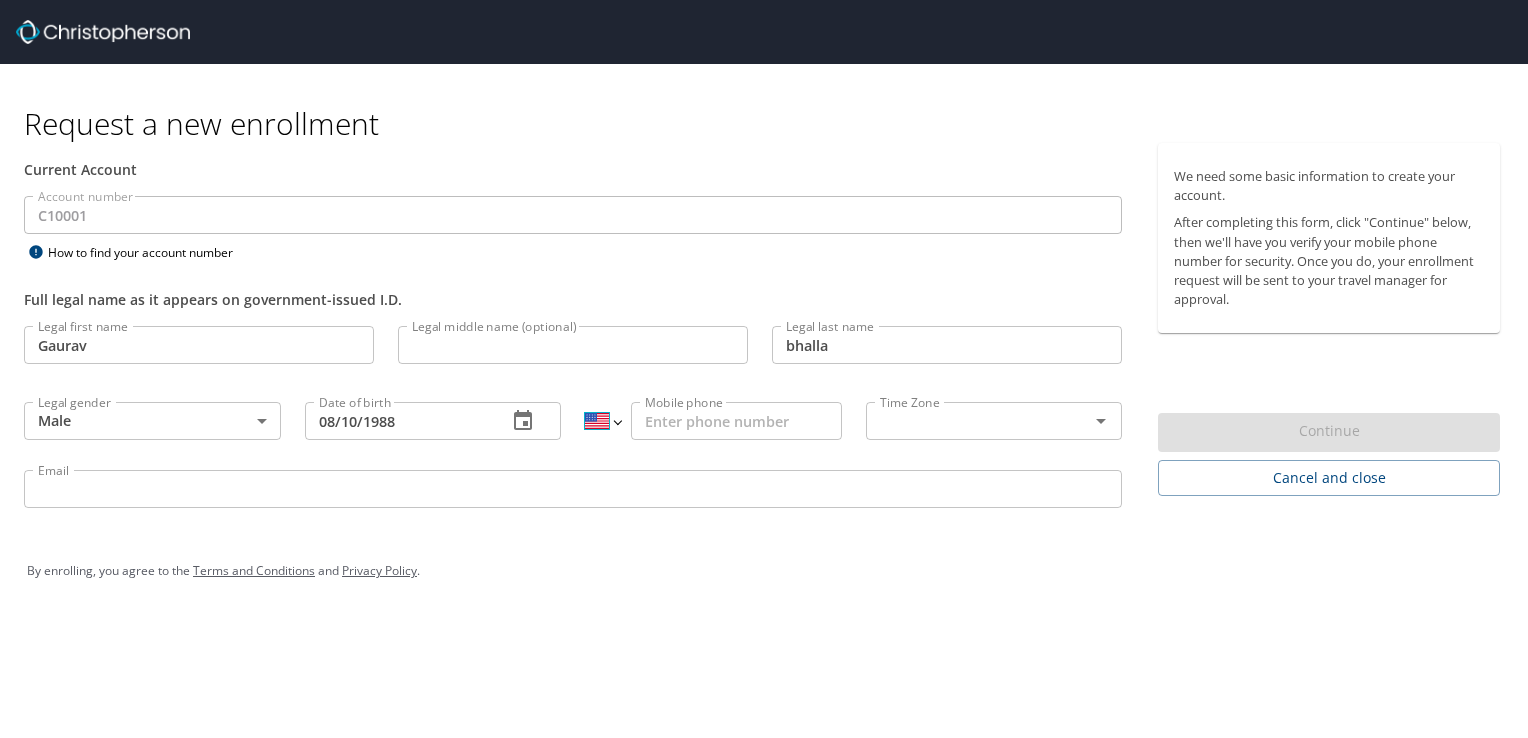 click on "International Afghanistan Åland Islands Albania Algeria American Samoa Andorra Angola Anguilla Antigua and Barbuda Argentina Armenia Aruba Ascension Island Australia Austria Azerbaijan Bahamas Bahrain Bangladesh Barbados Belarus Belgium Belize Benin Bermuda Bhutan Bolivia Bonaire, Sint Eustatius and Saba Bosnia and Herzegovina Botswana Brazil British Indian Ocean Territory Brunei Darussalam Bulgaria Burkina Faso Burma Burundi Cambodia Cameroon Canada Cape Verde Cayman Islands Central African Republic Chad Chile China Christmas Island Cocos (Keeling) Islands Colombia Comoros Congo Congo, Democratic Republic of the Cook Islands Costa Rica Cote d'Ivoire Croatia Cuba Curaçao Cyprus Czech Republic Denmark Djibouti Dominica Dominican Republic Ecuador Egypt El Salvador Equatorial Guinea Eritrea Estonia Ethiopia Falkland Islands Faroe Islands Federated States of Micronesia Fiji Finland France French Guiana French Polynesia Gabon Gambia Georgia Germany Ghana Gibraltar Greece Greenland Grenada Guadeloupe Guam Guinea" at bounding box center (602, 421) 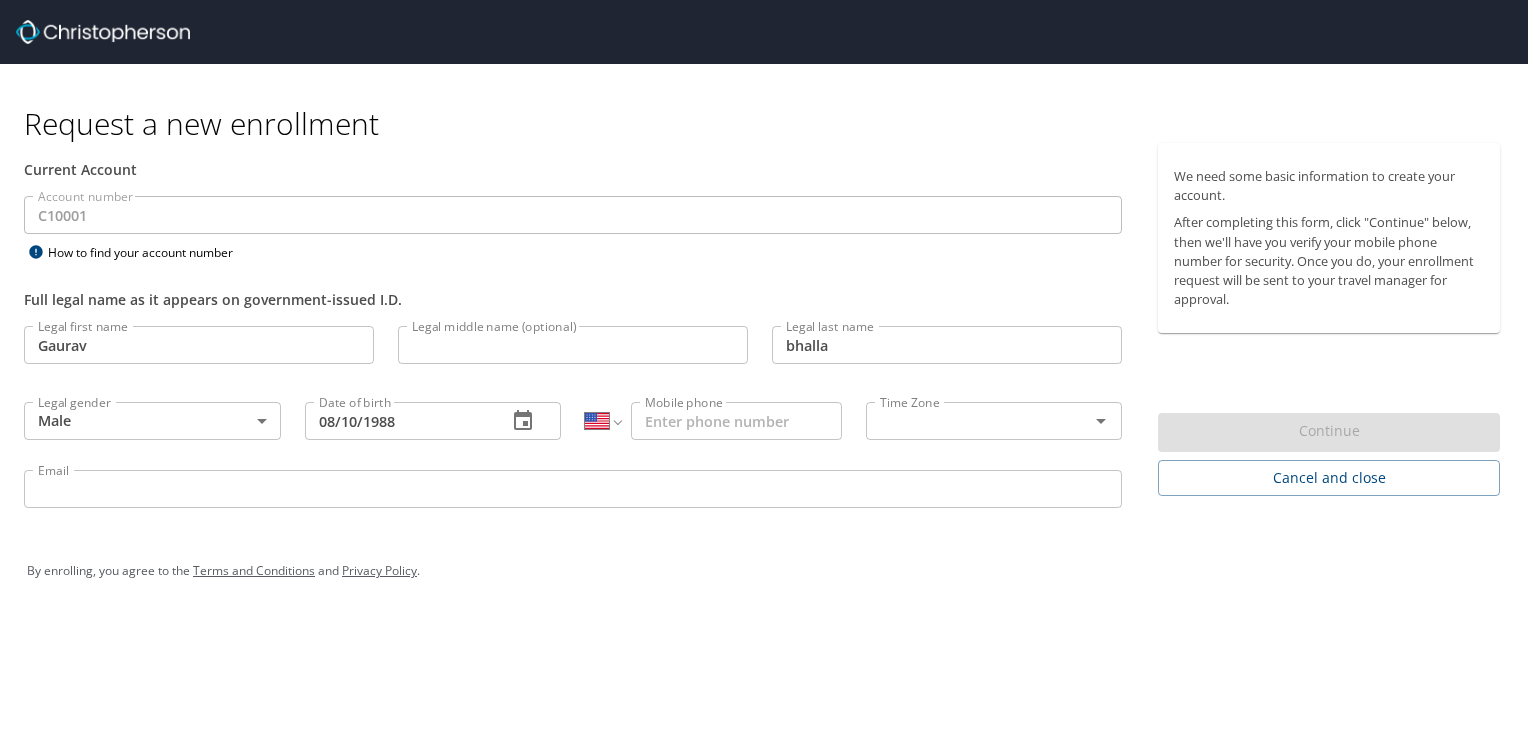 click on "International Afghanistan Åland Islands Albania Algeria American Samoa Andorra Angola Anguilla Antigua and Barbuda Argentina Armenia Aruba Ascension Island Australia Austria Azerbaijan Bahamas Bahrain Bangladesh Barbados Belarus Belgium Belize Benin Bermuda Bhutan Bolivia Bonaire, Sint Eustatius and Saba Bosnia and Herzegovina Botswana Brazil British Indian Ocean Territory Brunei Darussalam Bulgaria Burkina Faso Burma Burundi Cambodia Cameroon Canada Cape Verde Cayman Islands Central African Republic Chad Chile China Christmas Island Cocos (Keeling) Islands Colombia Comoros Congo Congo, Democratic Republic of the Cook Islands Costa Rica Cote d'Ivoire Croatia Cuba Curaçao Cyprus Czech Republic Denmark Djibouti Dominica Dominican Republic Ecuador Egypt El Salvador Equatorial Guinea Eritrea Estonia Ethiopia Falkland Islands Faroe Islands Federated States of Micronesia Fiji Finland France French Guiana French Polynesia Gabon Gambia Georgia Germany Ghana Gibraltar Greece Greenland Grenada Guadeloupe Guam Guinea" at bounding box center (602, 421) 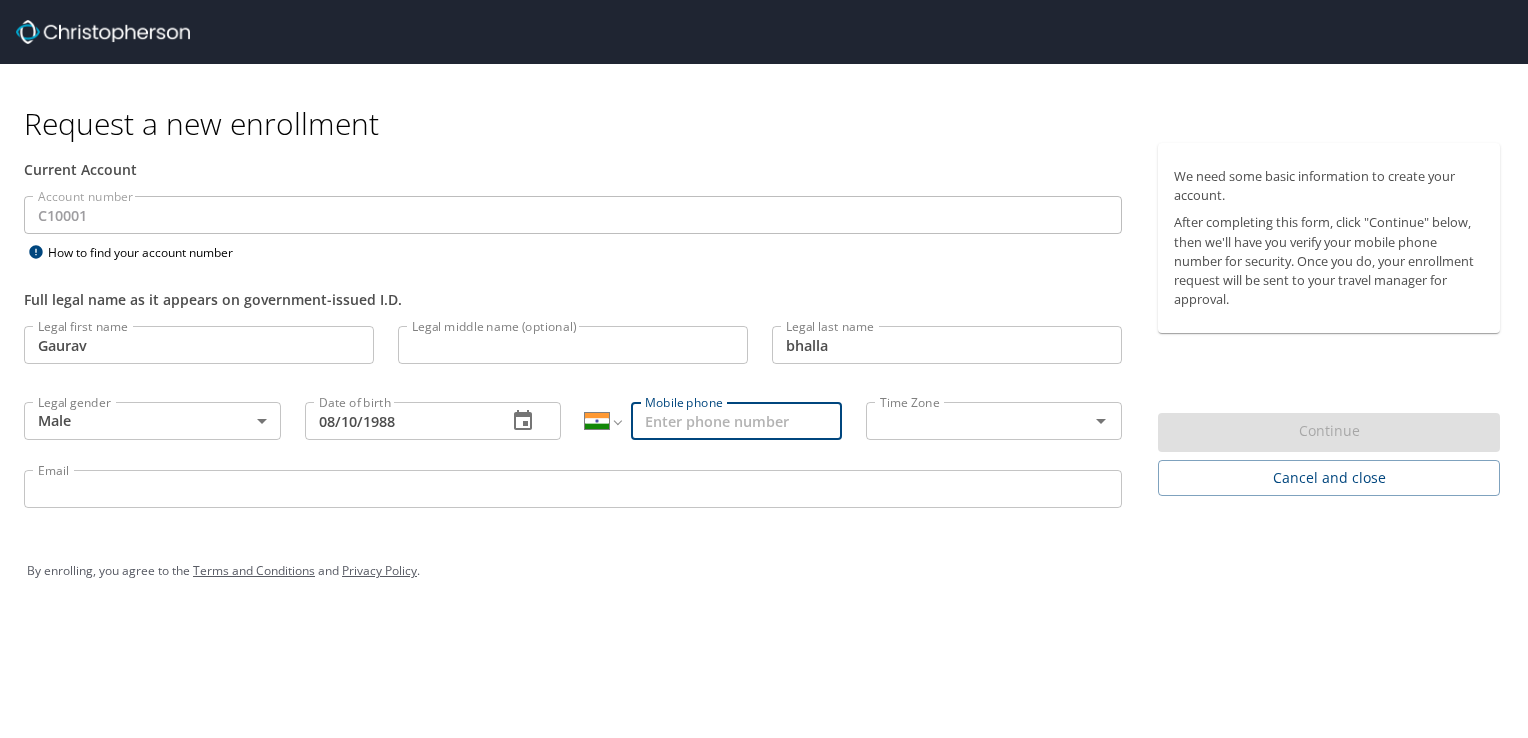 click on "Mobile phone" at bounding box center (736, 421) 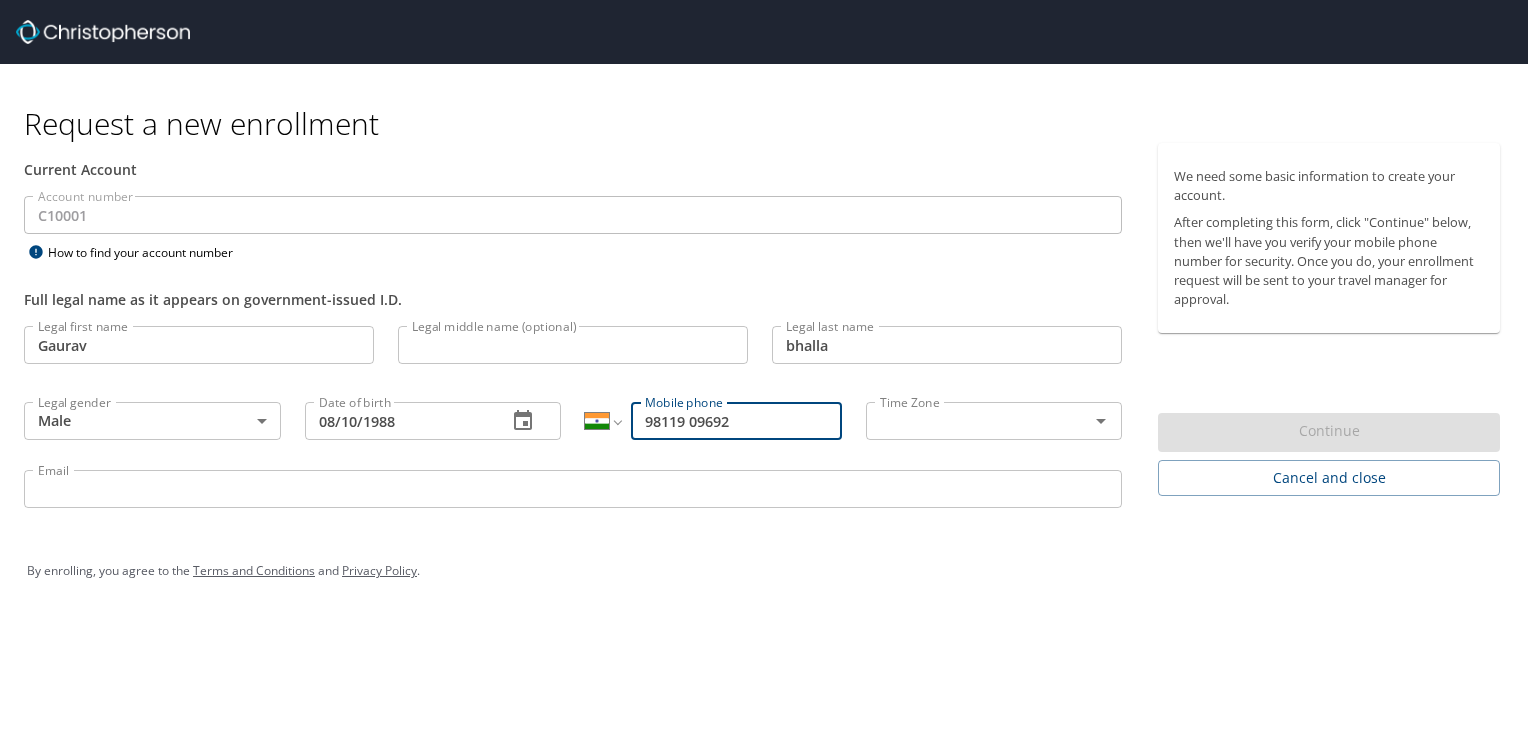 type on "[POSTAL_CODE] [PHONE]" 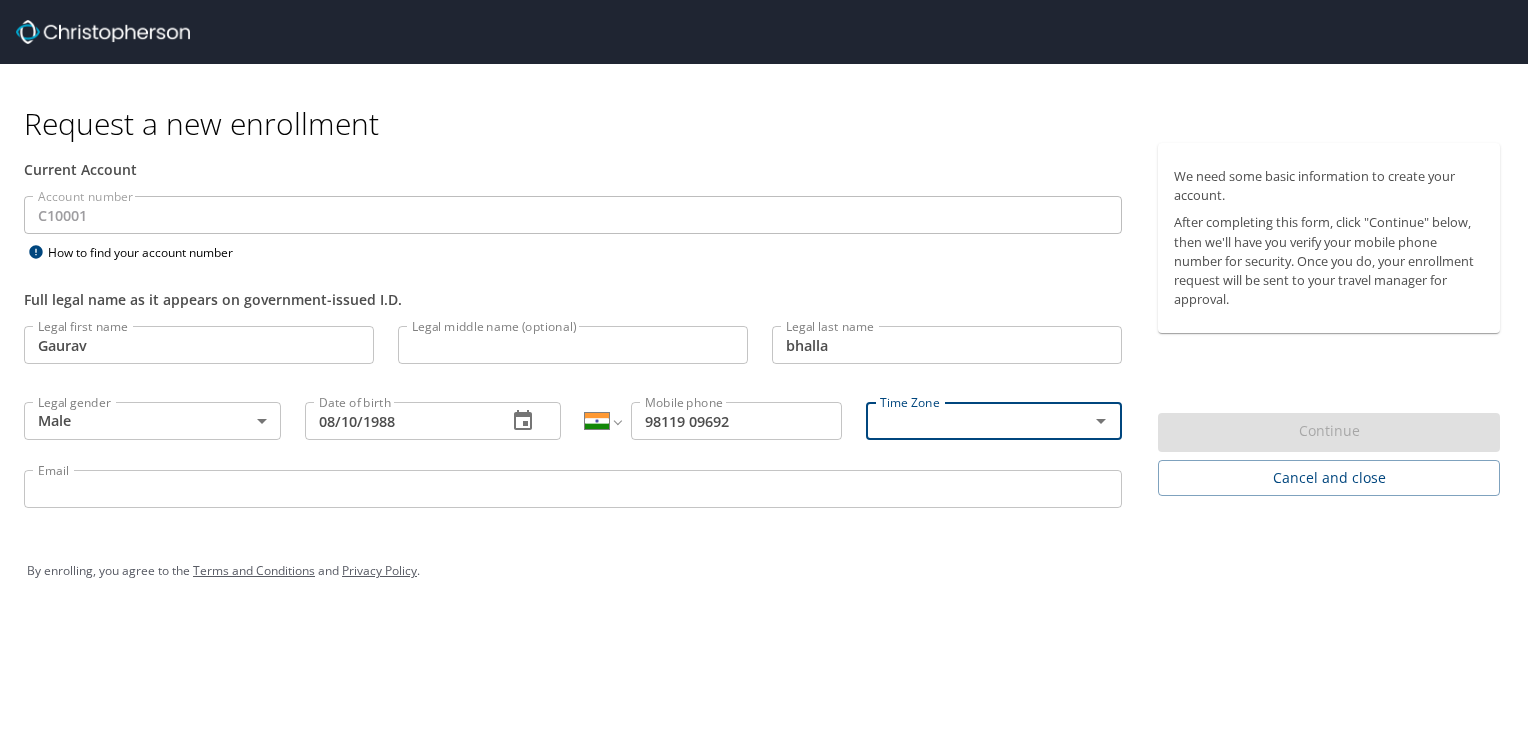 click 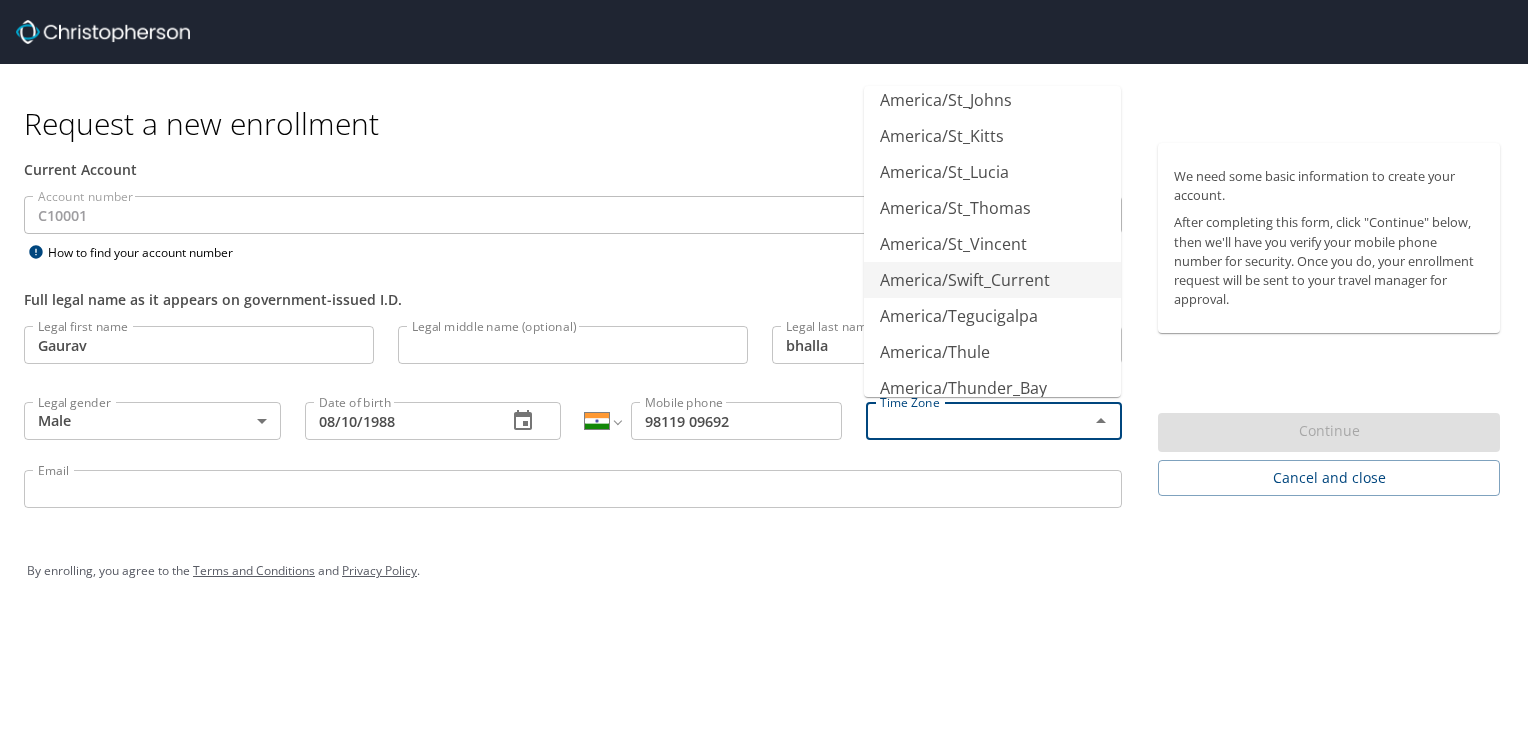 scroll, scrollTop: 7000, scrollLeft: 0, axis: vertical 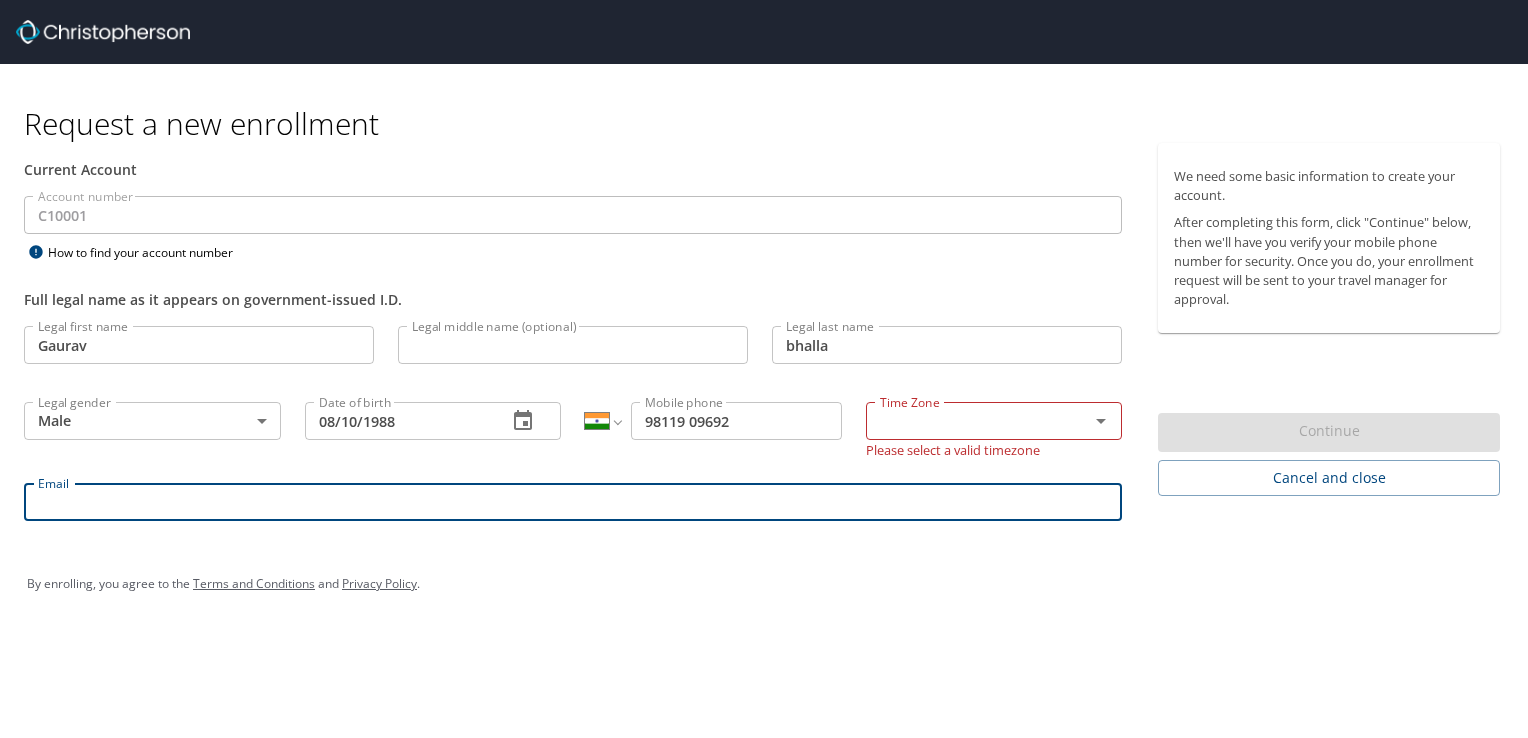 click on "Email" at bounding box center [573, 502] 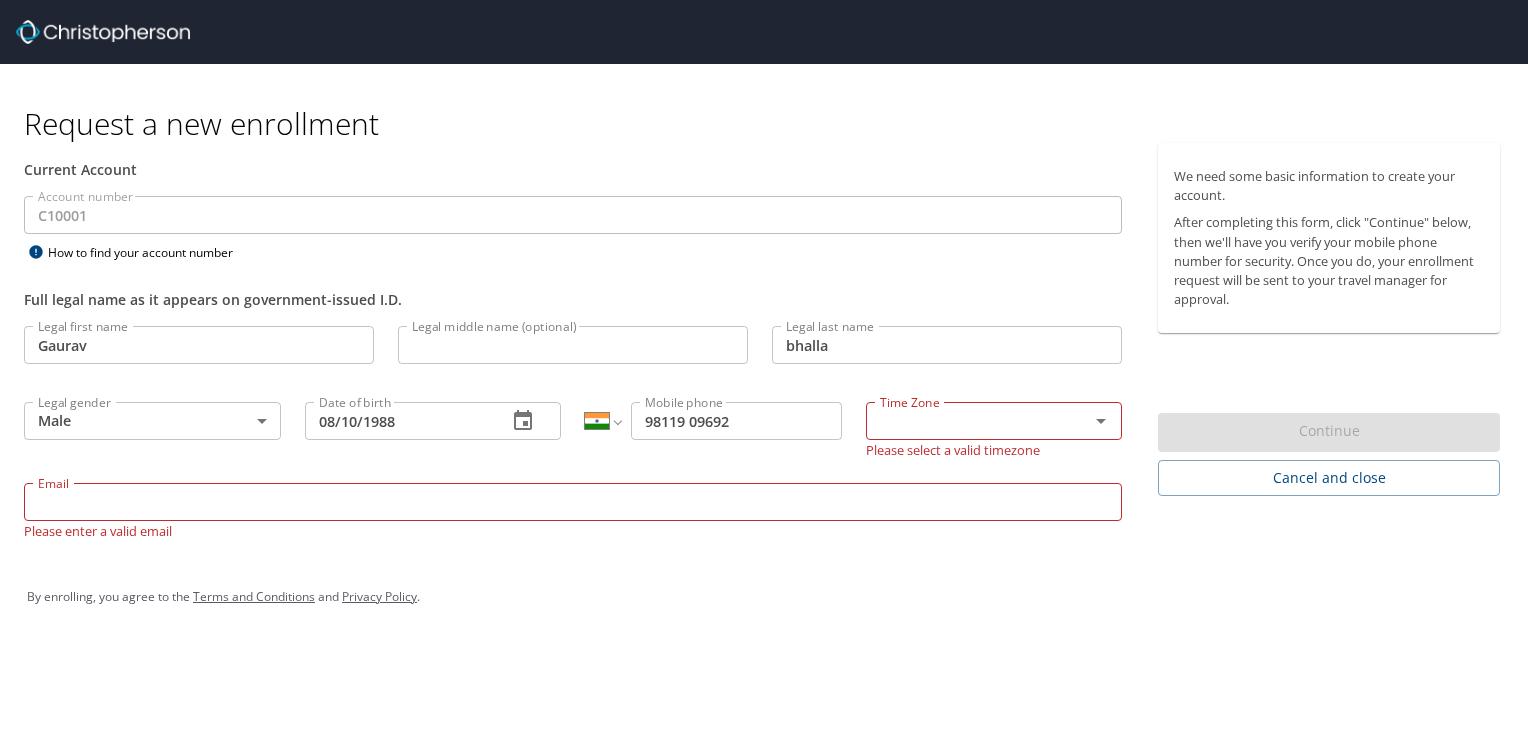 click at bounding box center (965, 421) 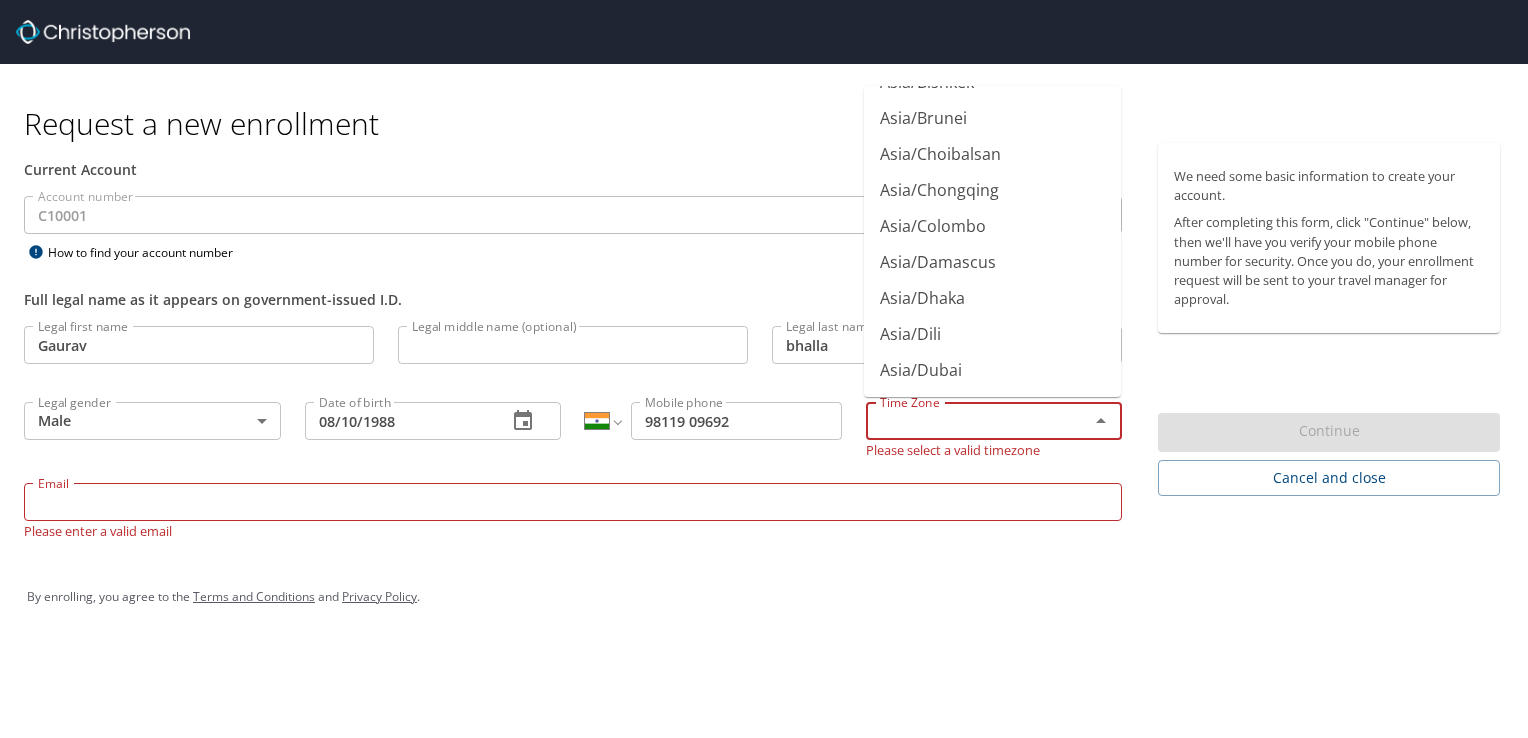 scroll, scrollTop: 8246, scrollLeft: 0, axis: vertical 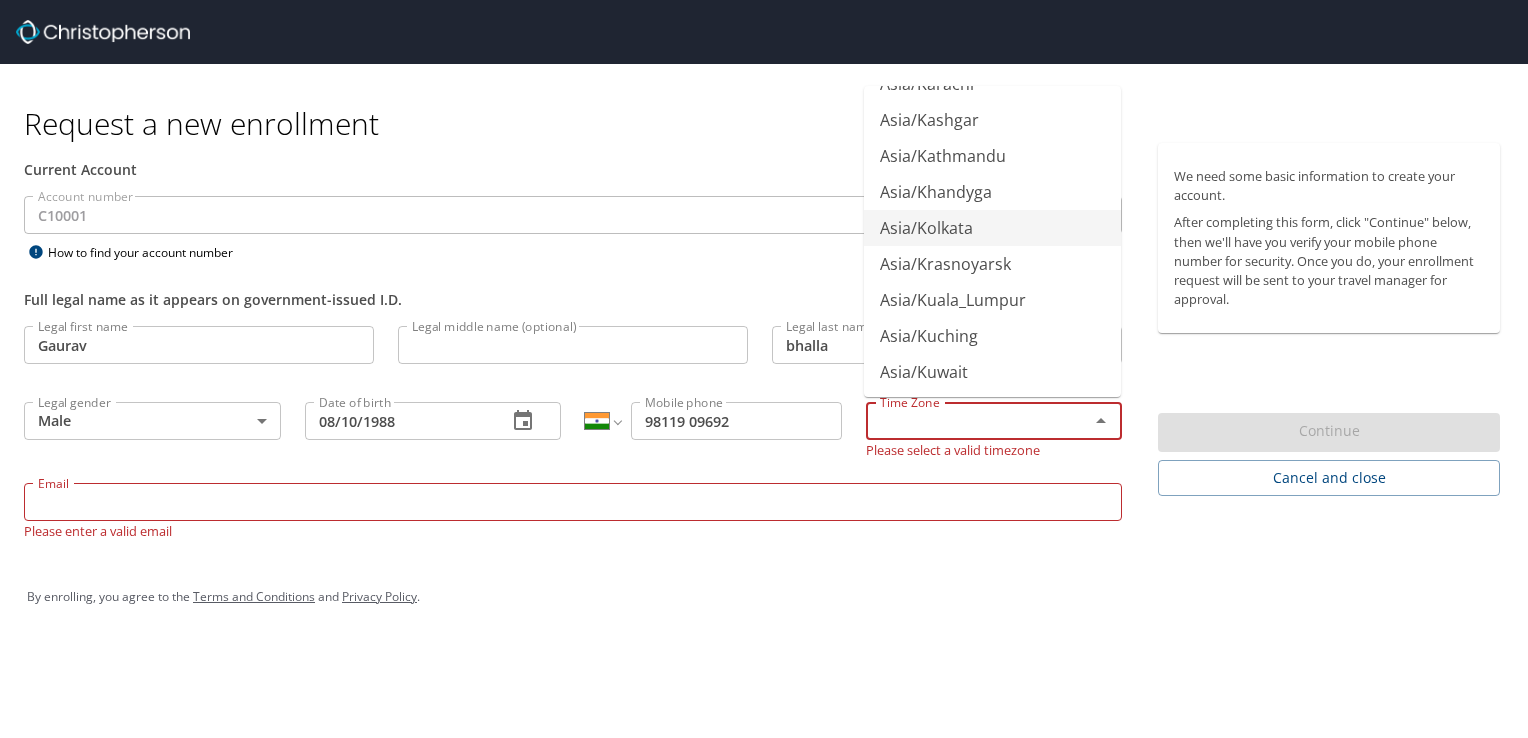 click on "Asia/[CITY]" at bounding box center (992, 228) 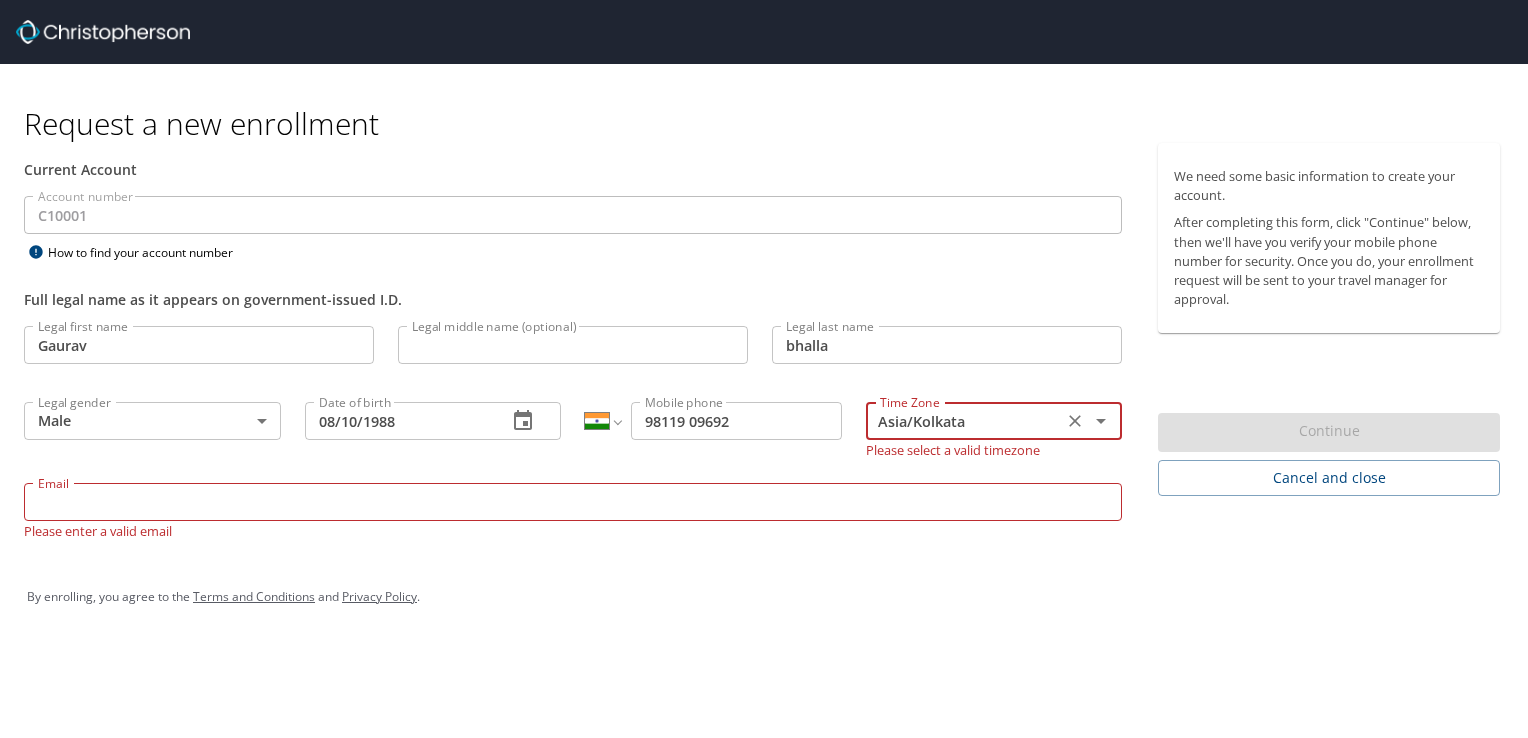 click on "Email" at bounding box center (573, 502) 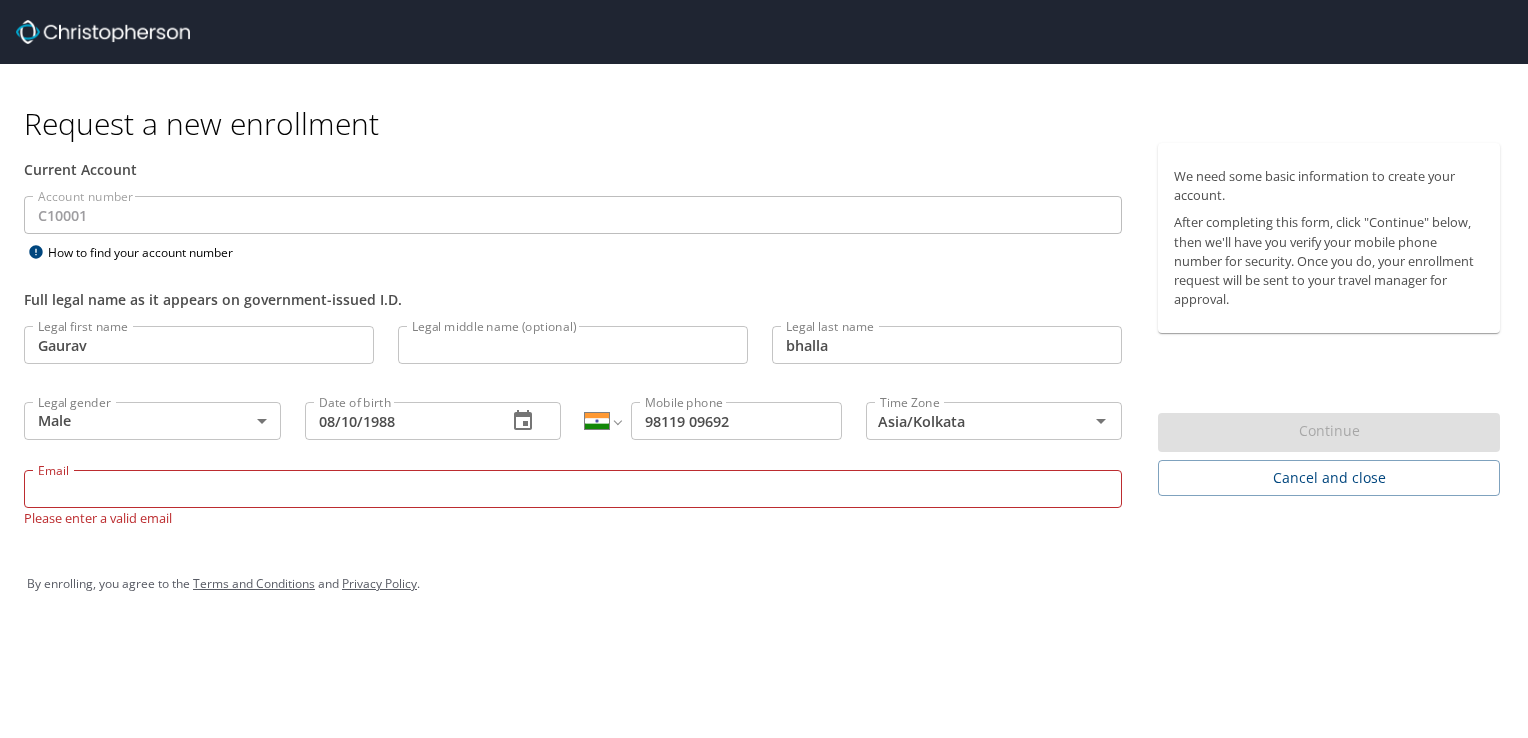 click on "Email" at bounding box center (573, 489) 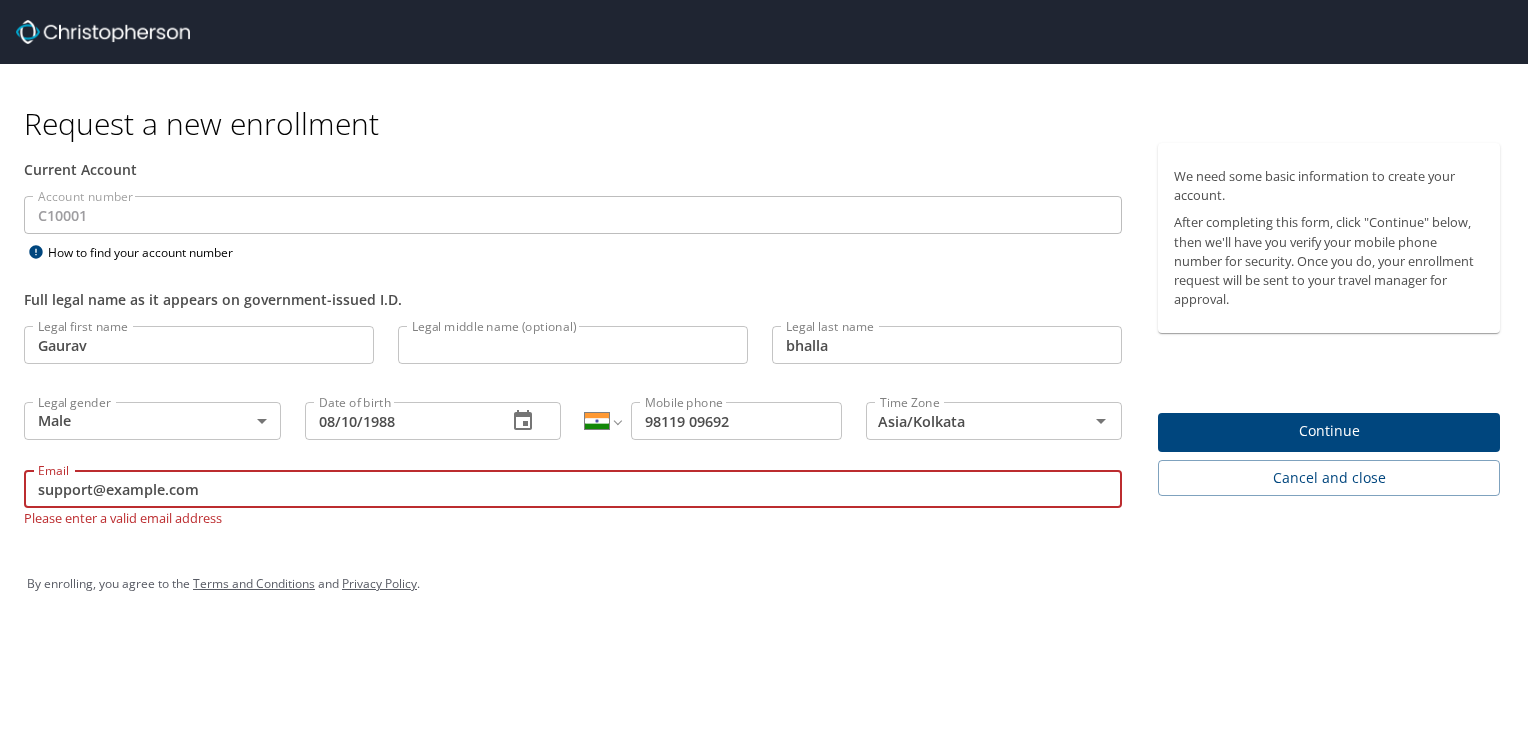 type on "gaurav.bhalla@[example.com]" 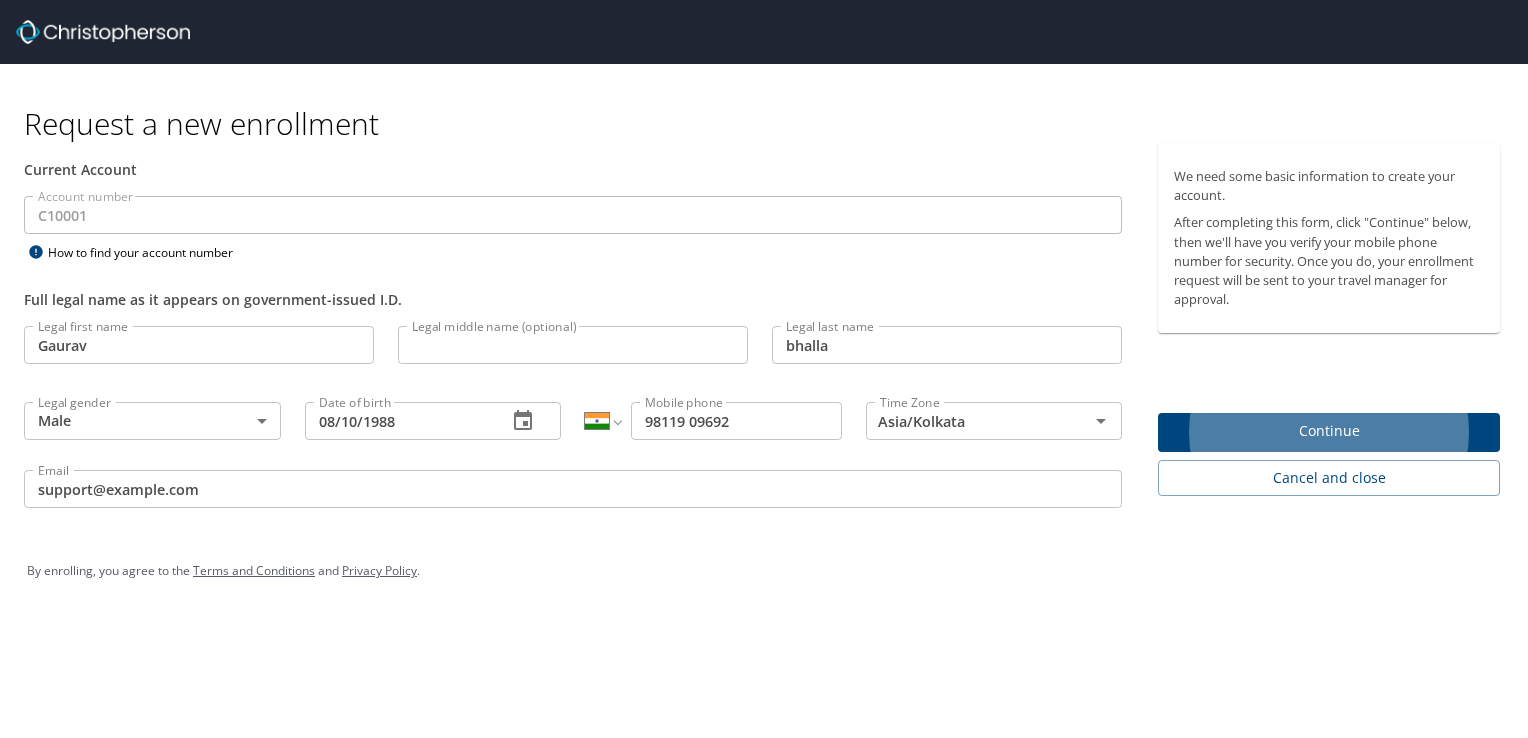 type 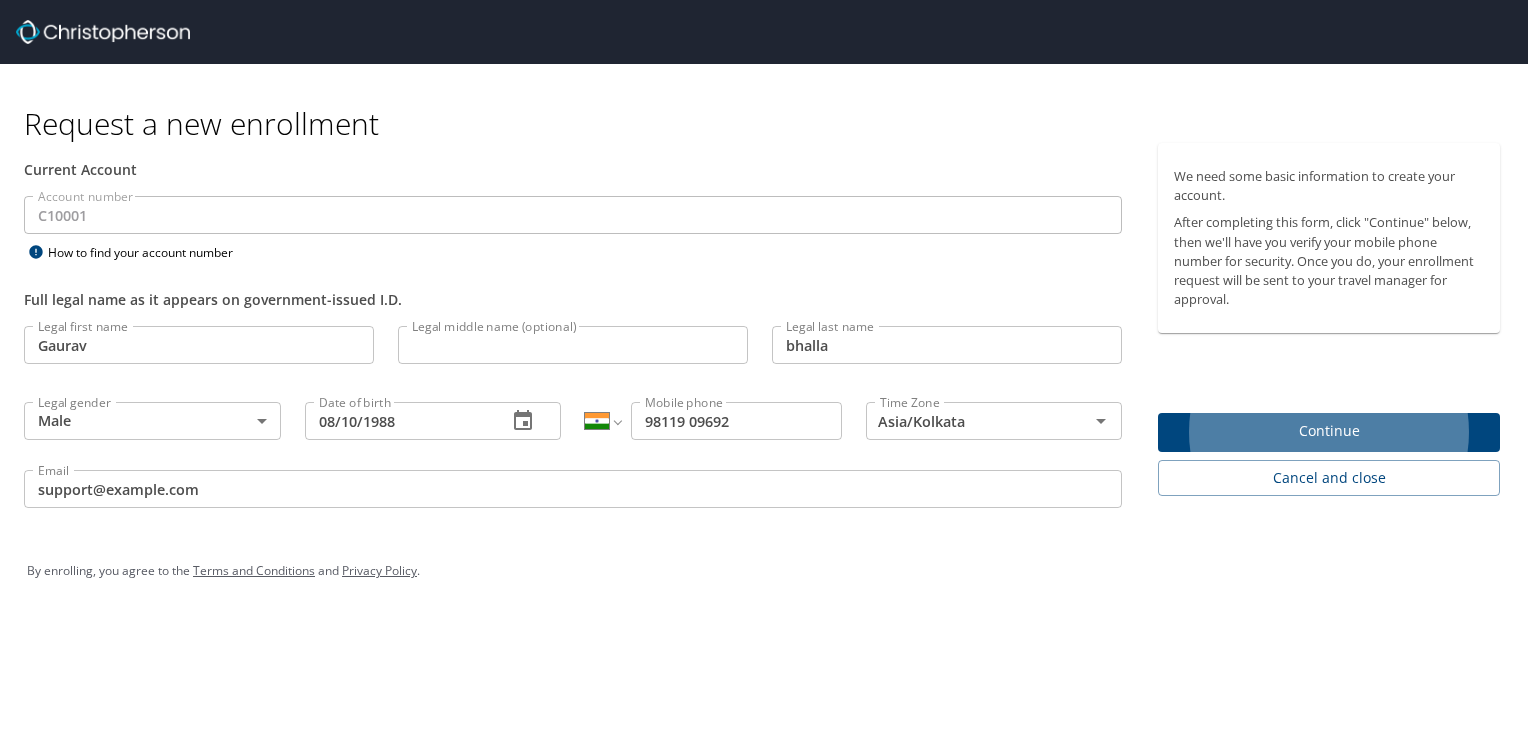click on "Continue" at bounding box center [1329, 431] 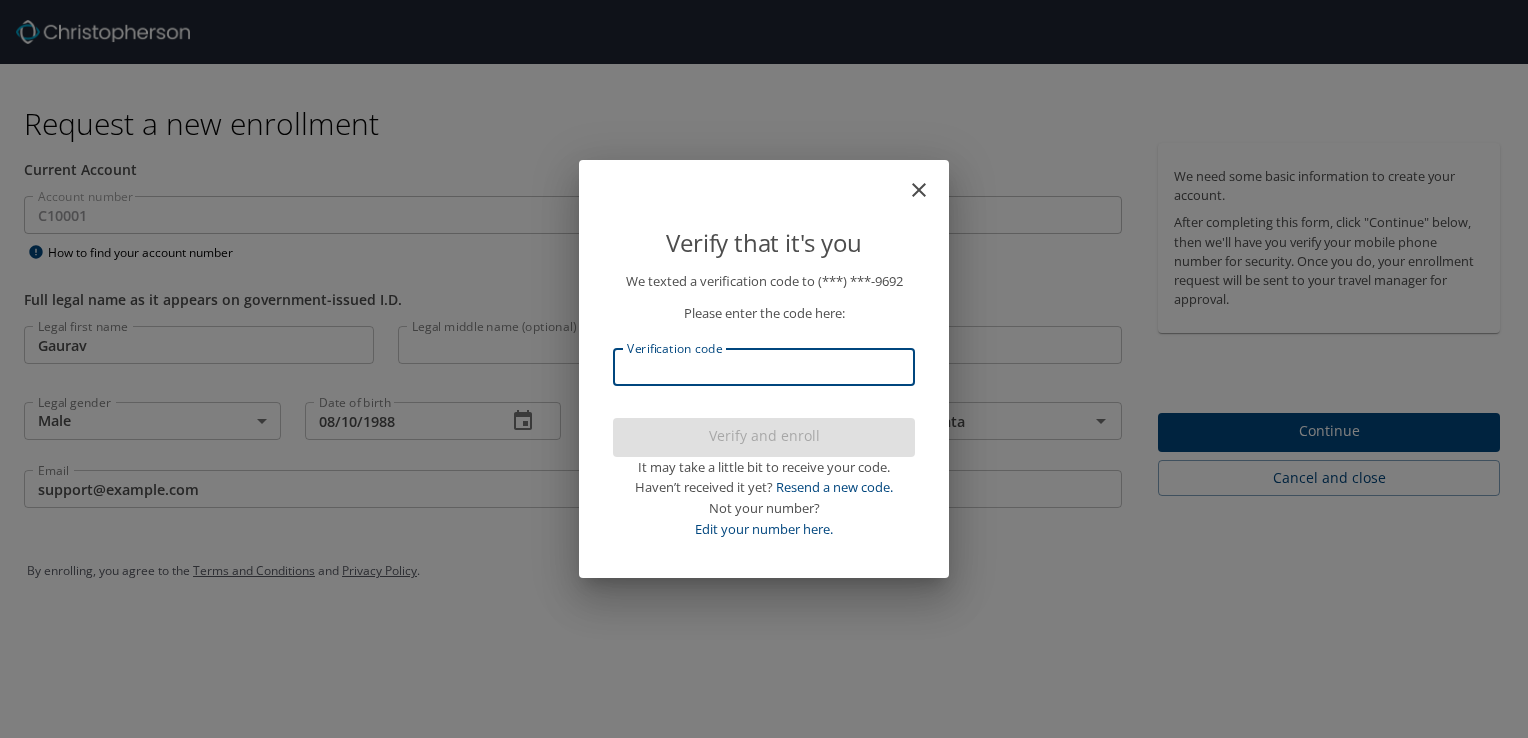 click on "Verification code" at bounding box center [764, 367] 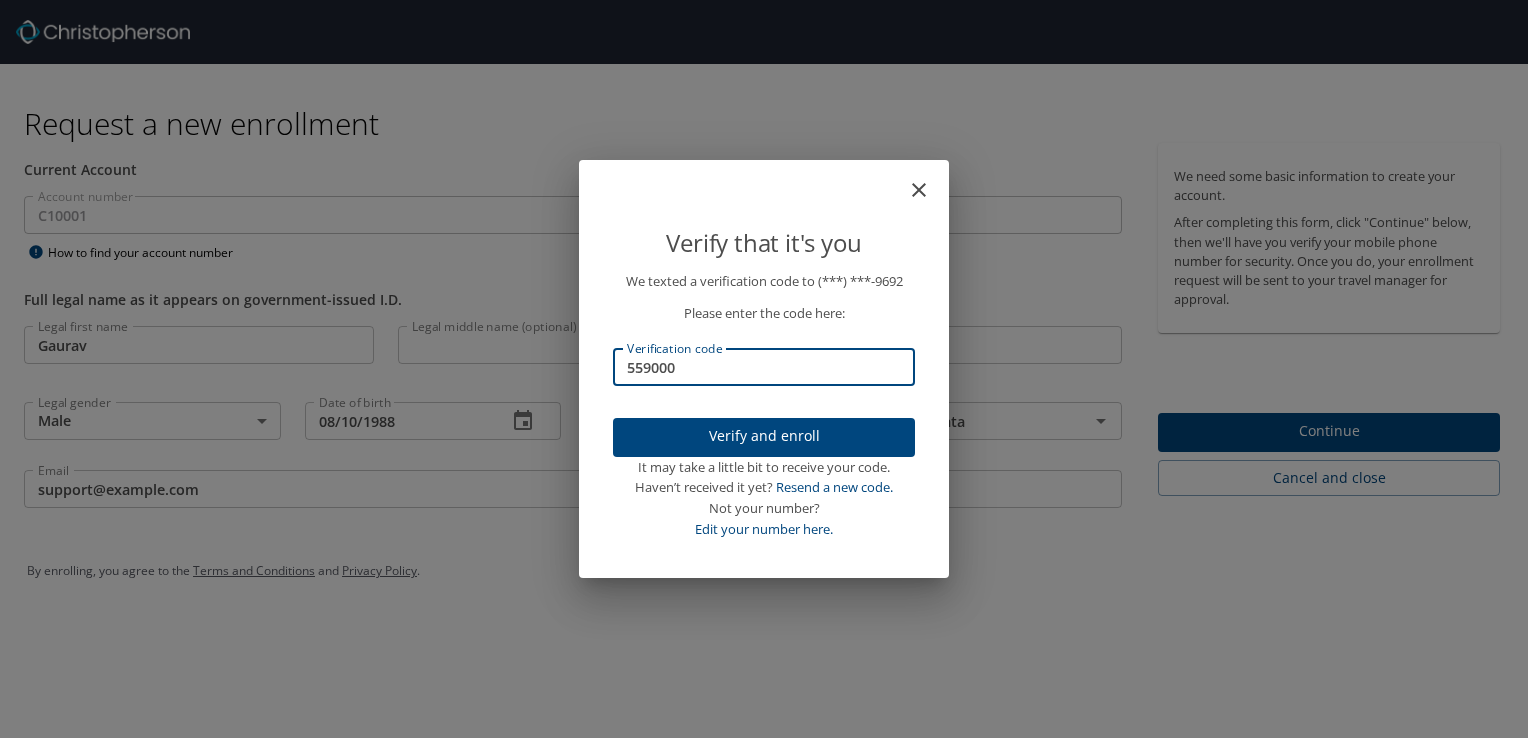 type on "559000" 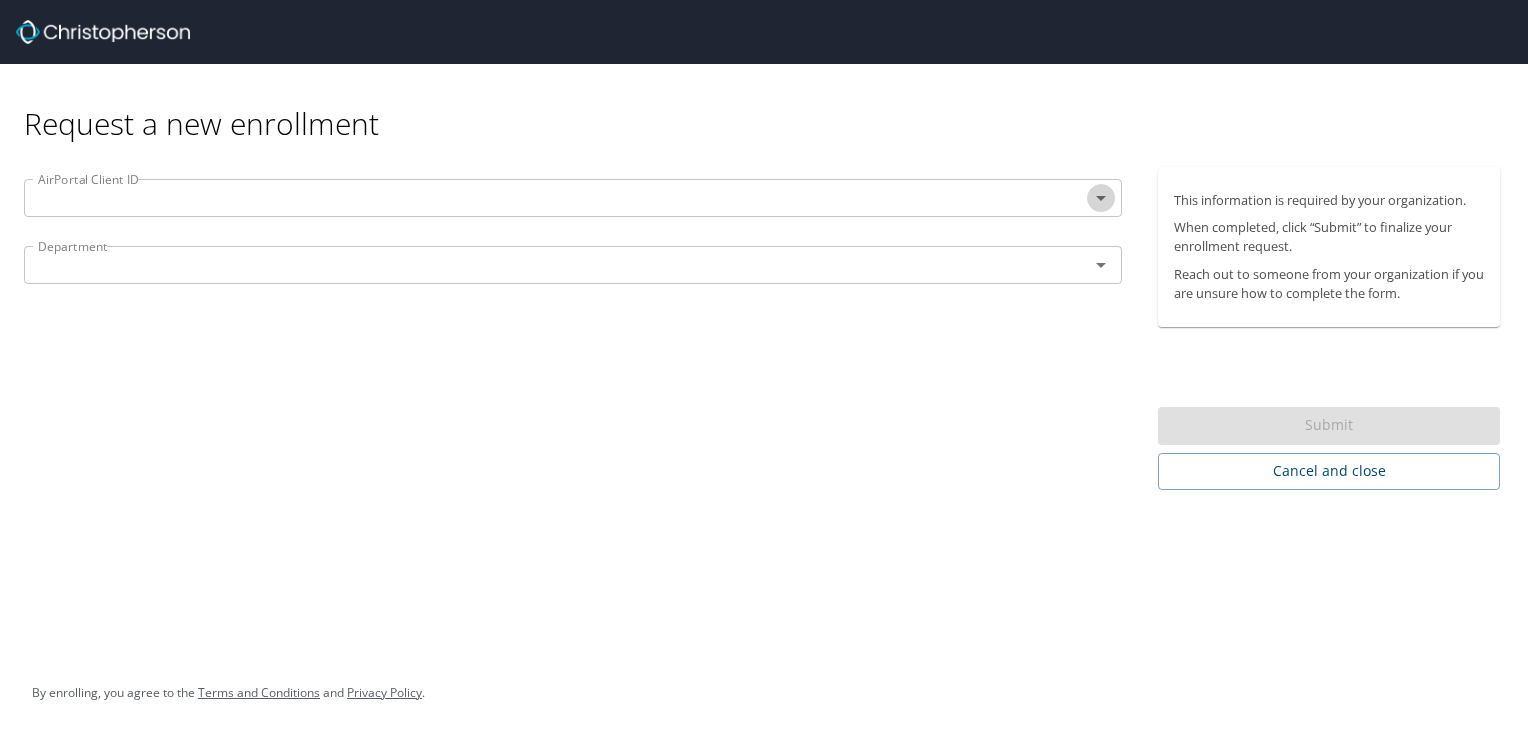 drag, startPoint x: 1103, startPoint y: 198, endPoint x: 1336, endPoint y: 2, distance: 304.47495 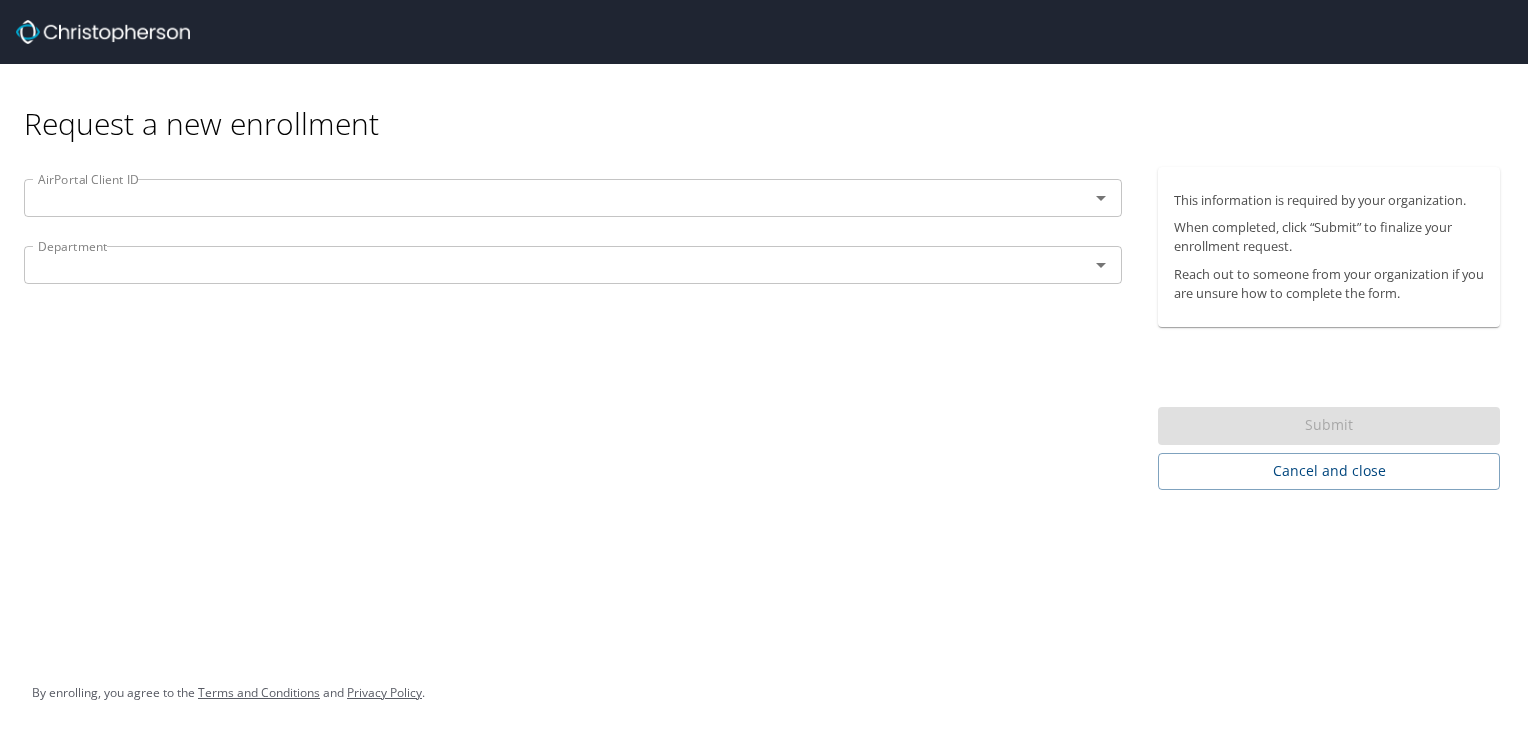click at bounding box center (543, 198) 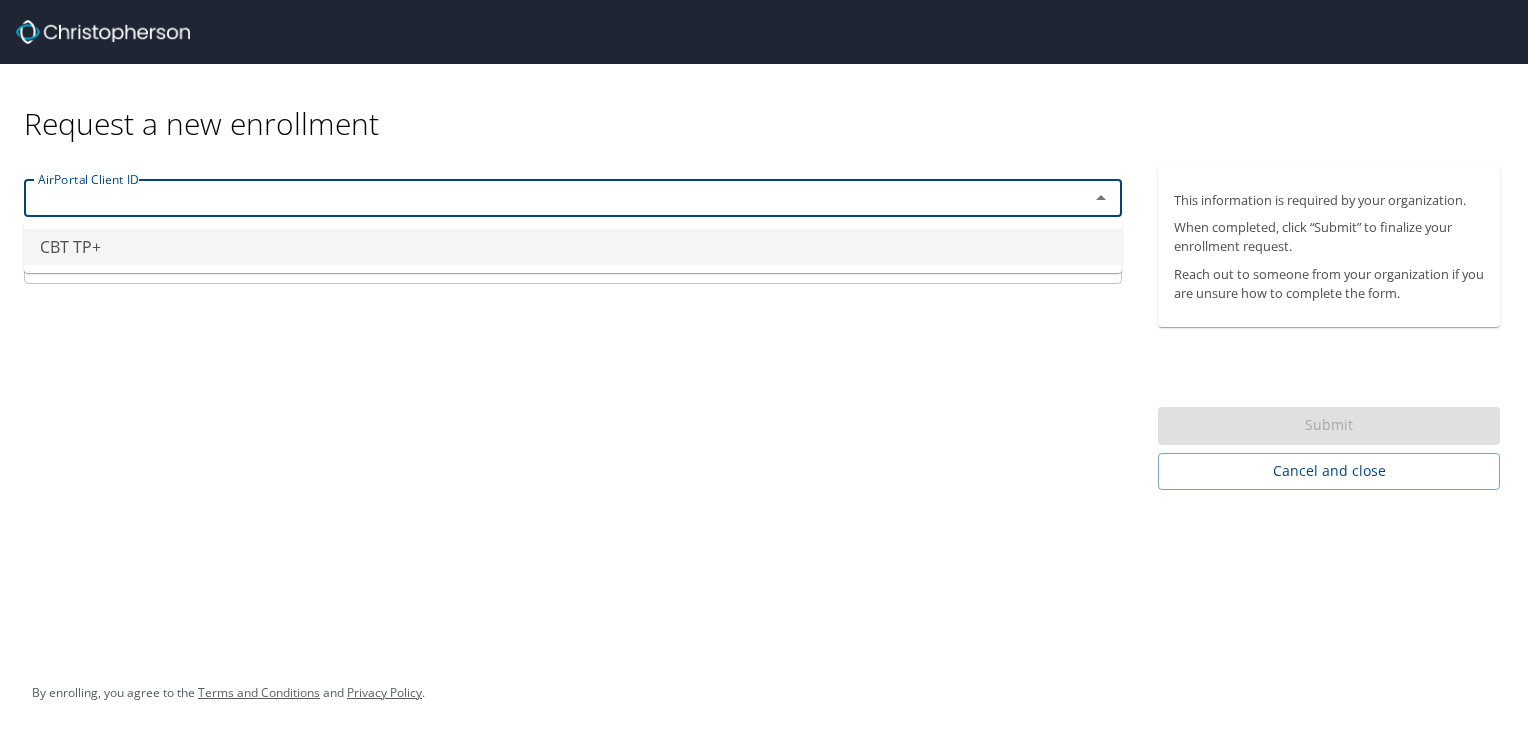 click on "CBT TP+" at bounding box center (573, 247) 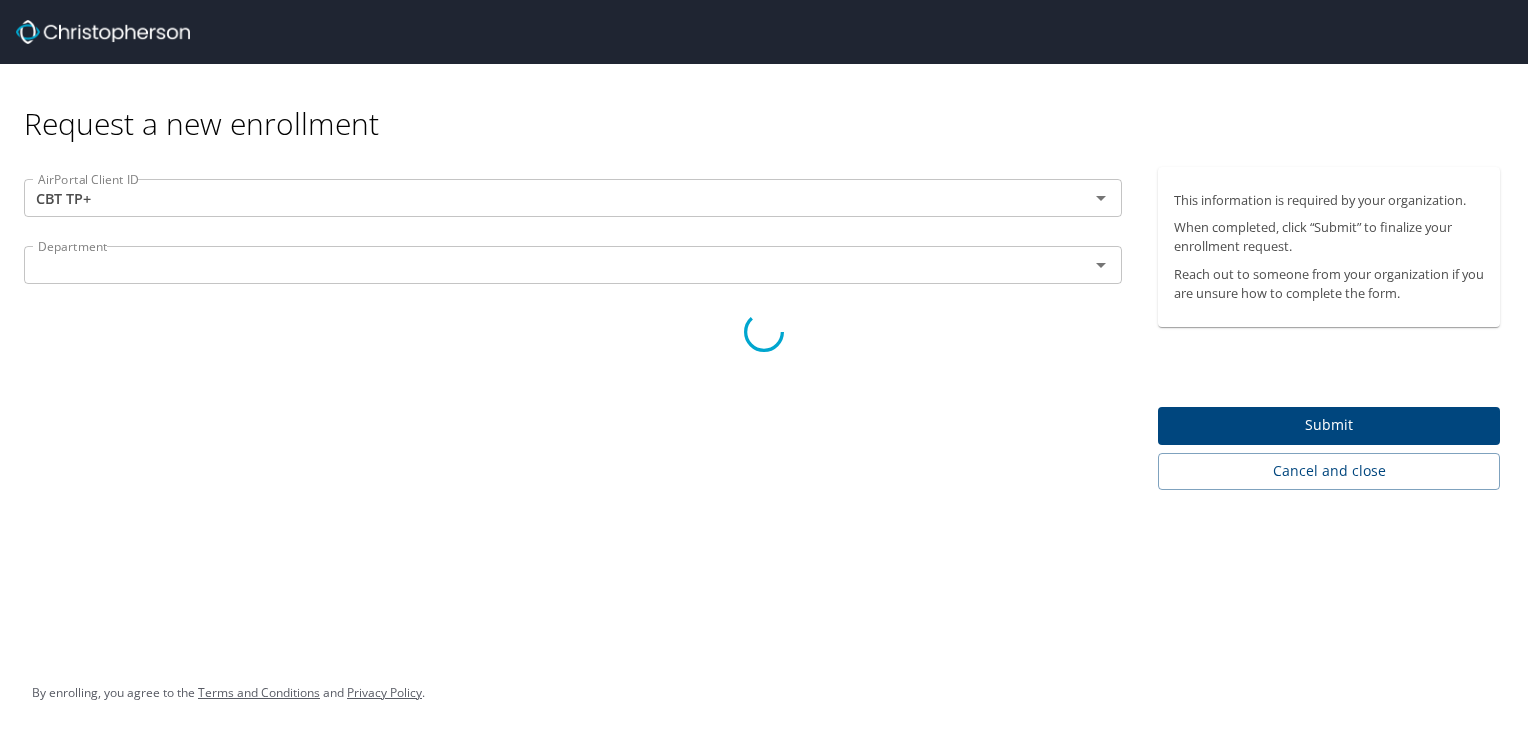 click at bounding box center [764, 332] 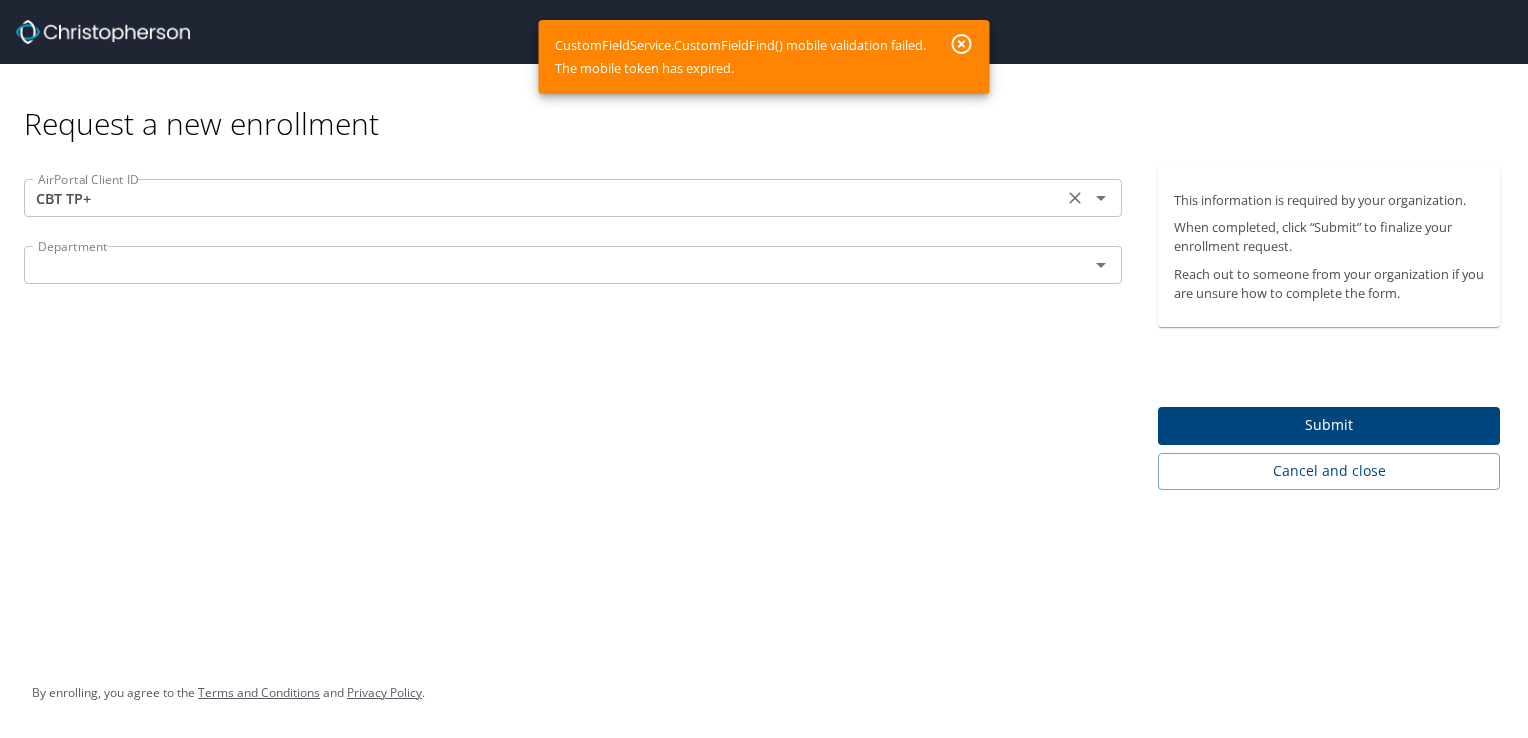 click 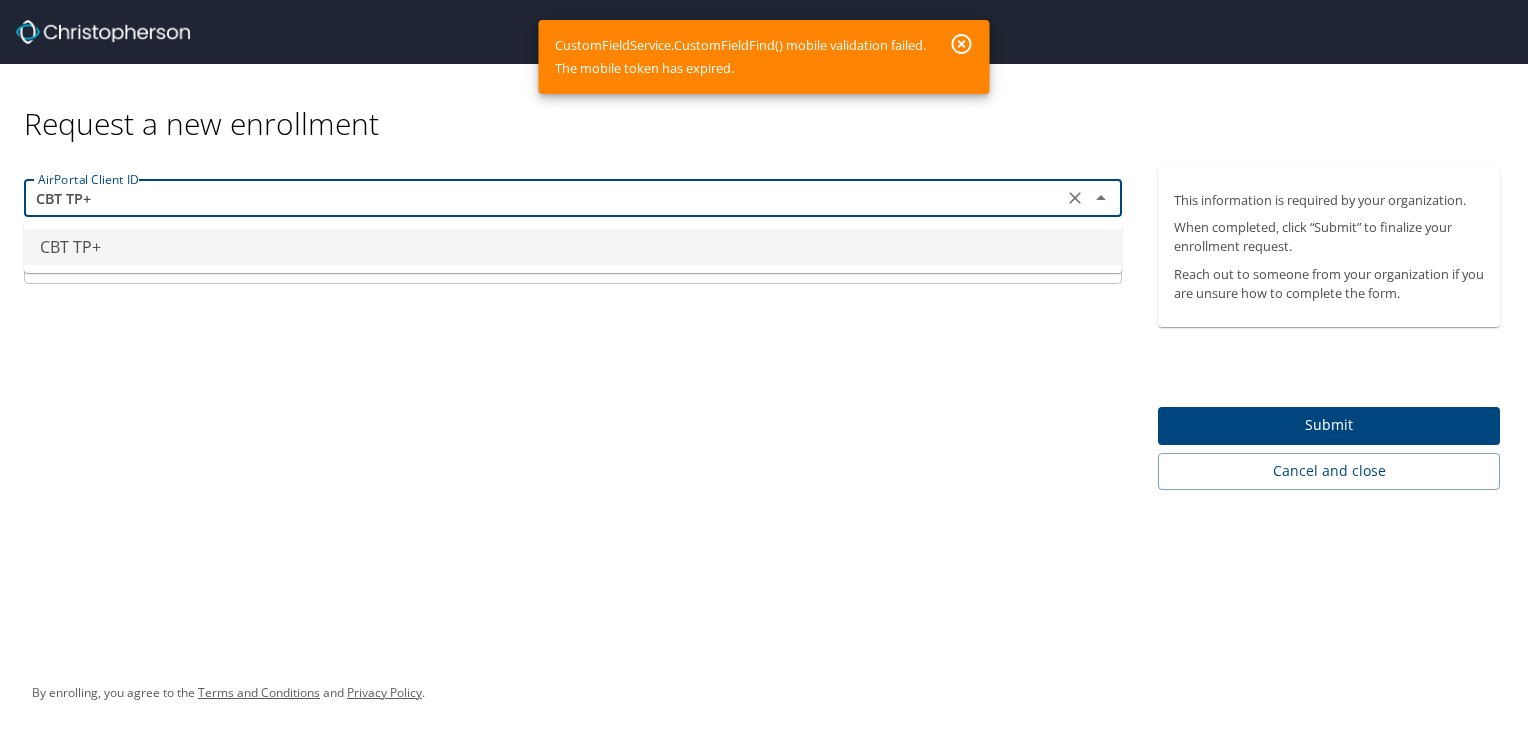 click on "CBT TP+" at bounding box center [573, 247] 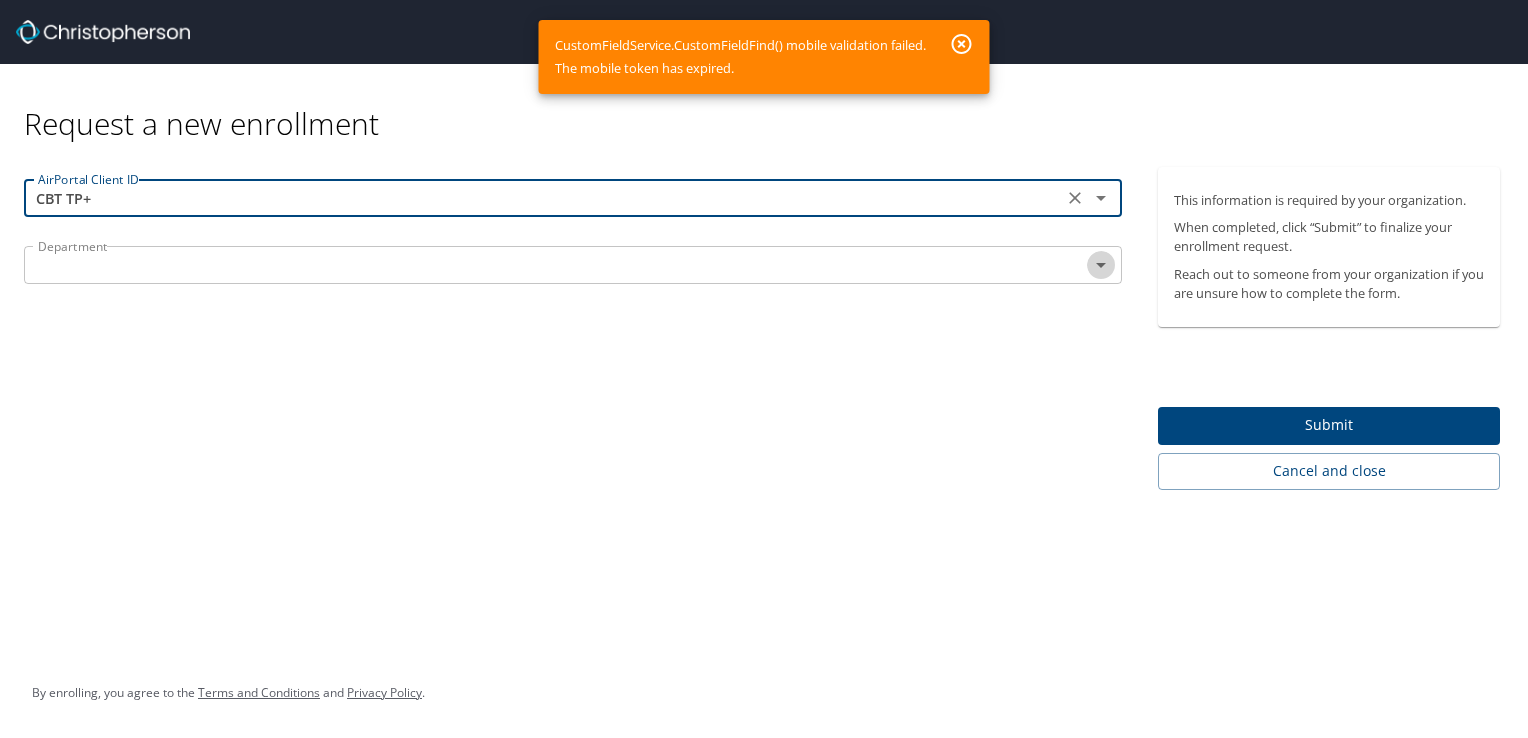 click 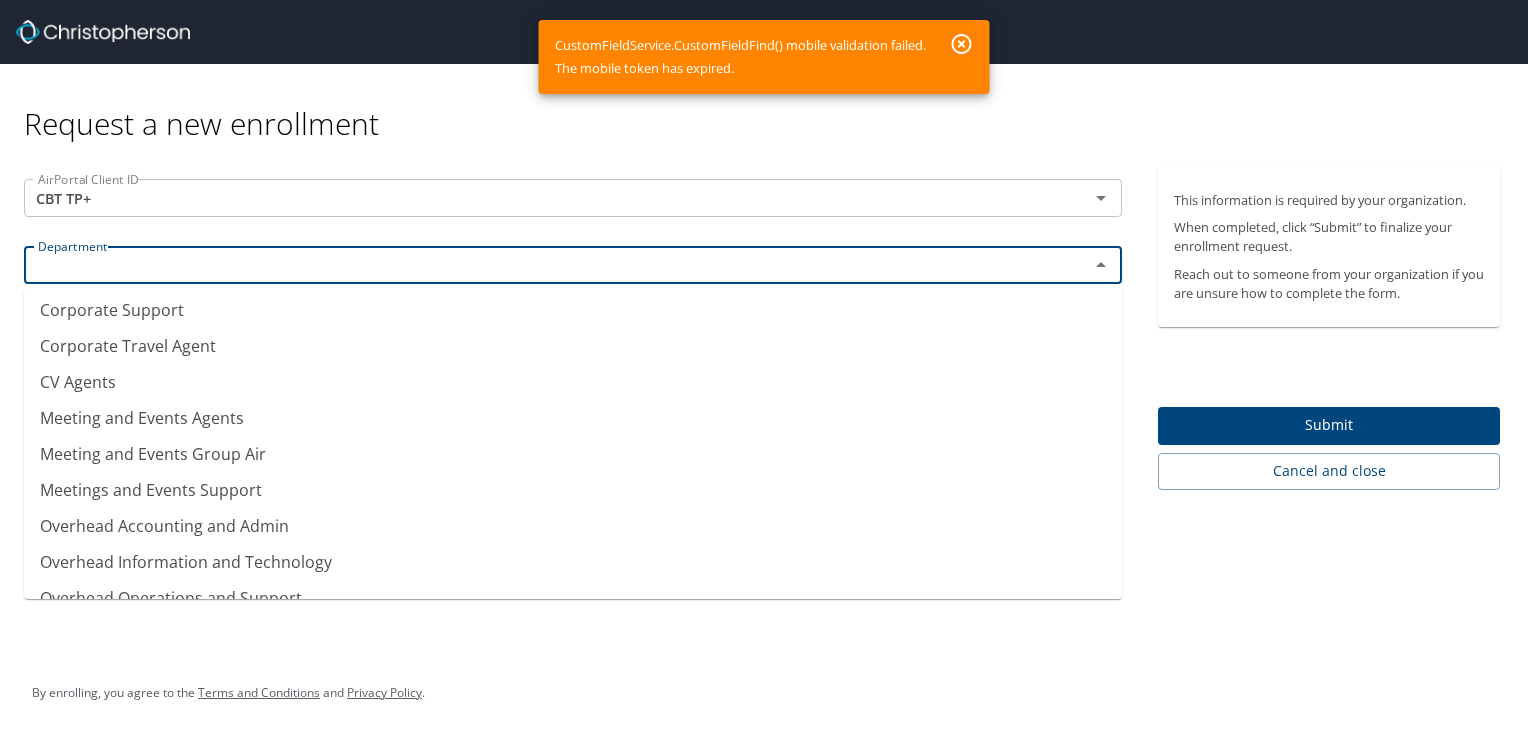 scroll, scrollTop: 0, scrollLeft: 0, axis: both 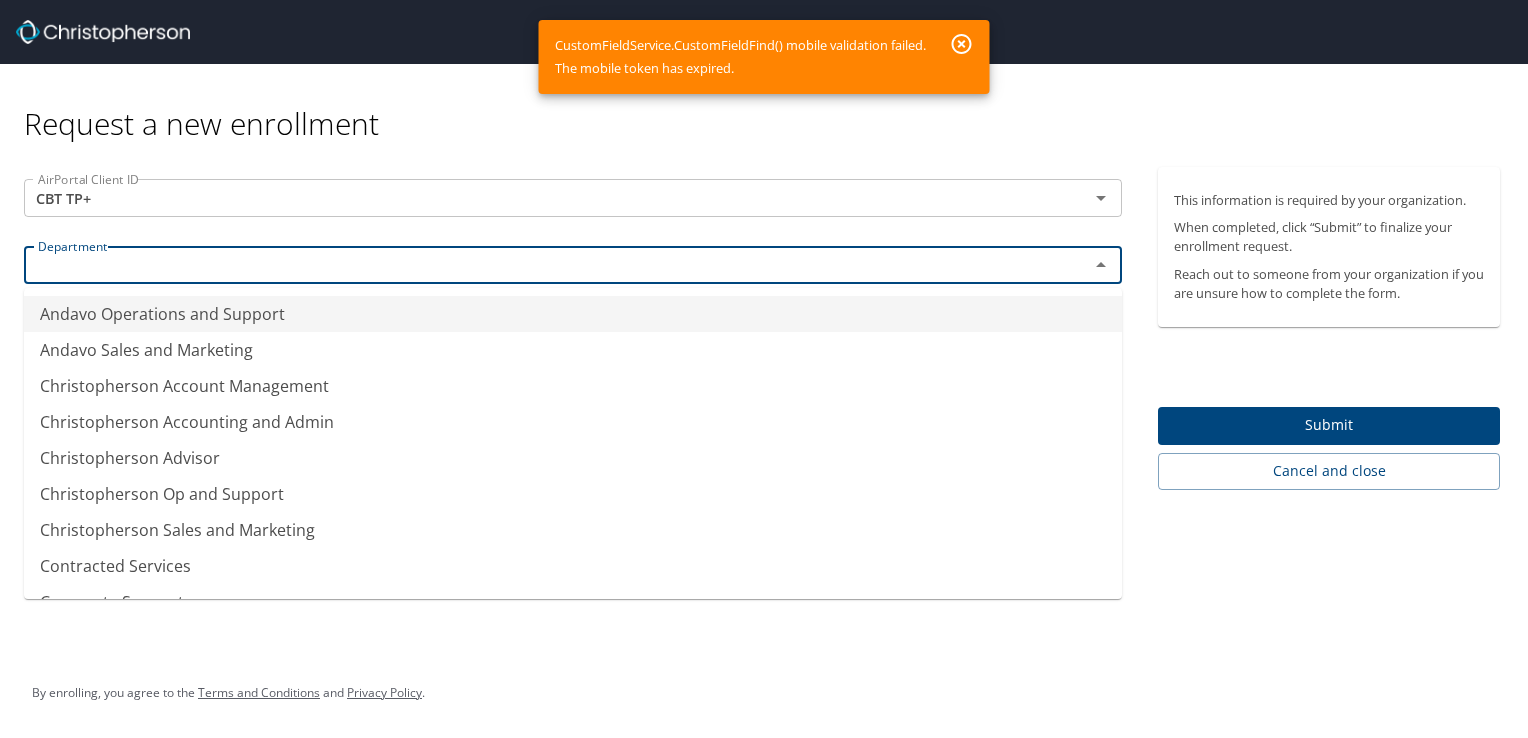click on "Andavo Operations and Support" at bounding box center (573, 314) 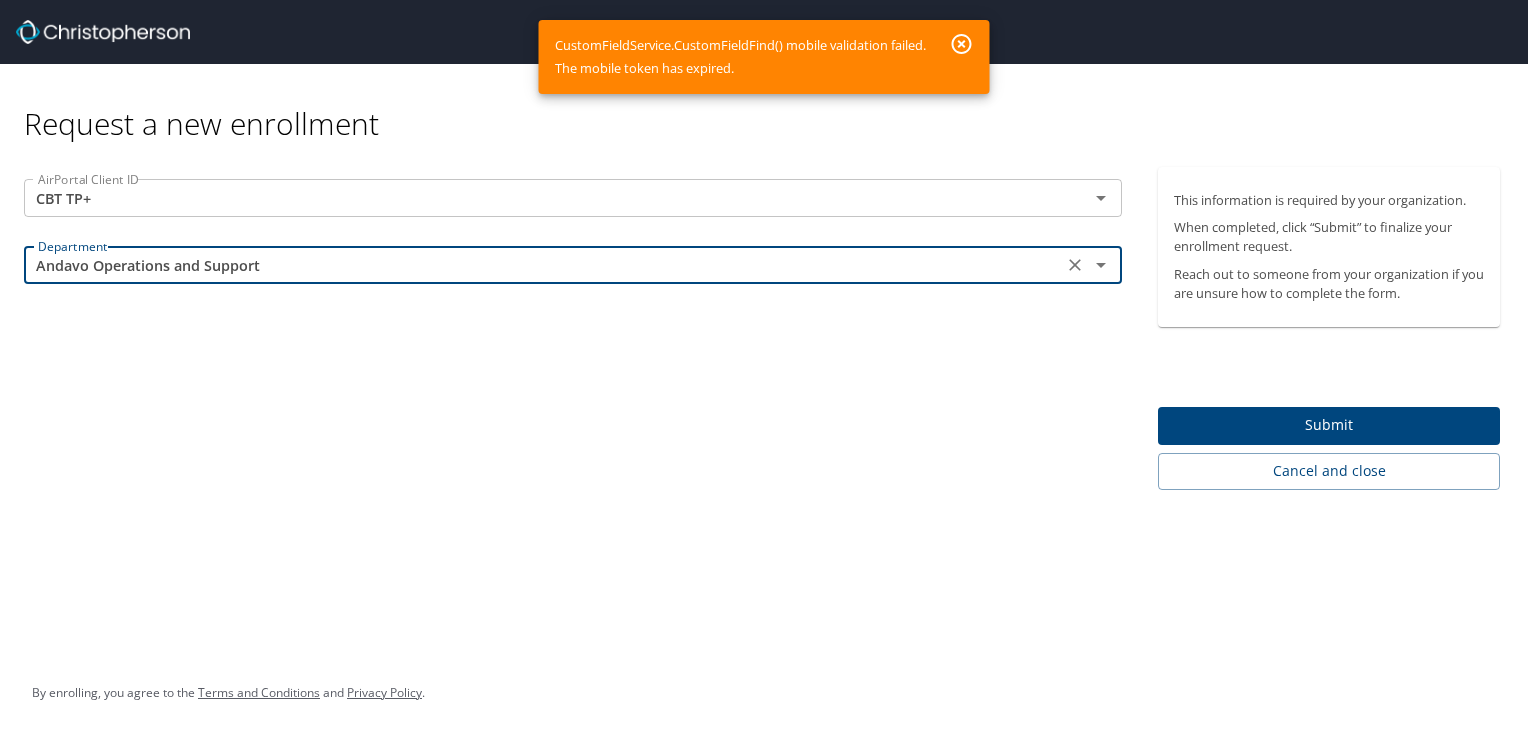 click on "AirPortal Client ID   CBT TP+ AirPortal Client ID   Department   Andavo Operations and Support Department" at bounding box center [573, 328] 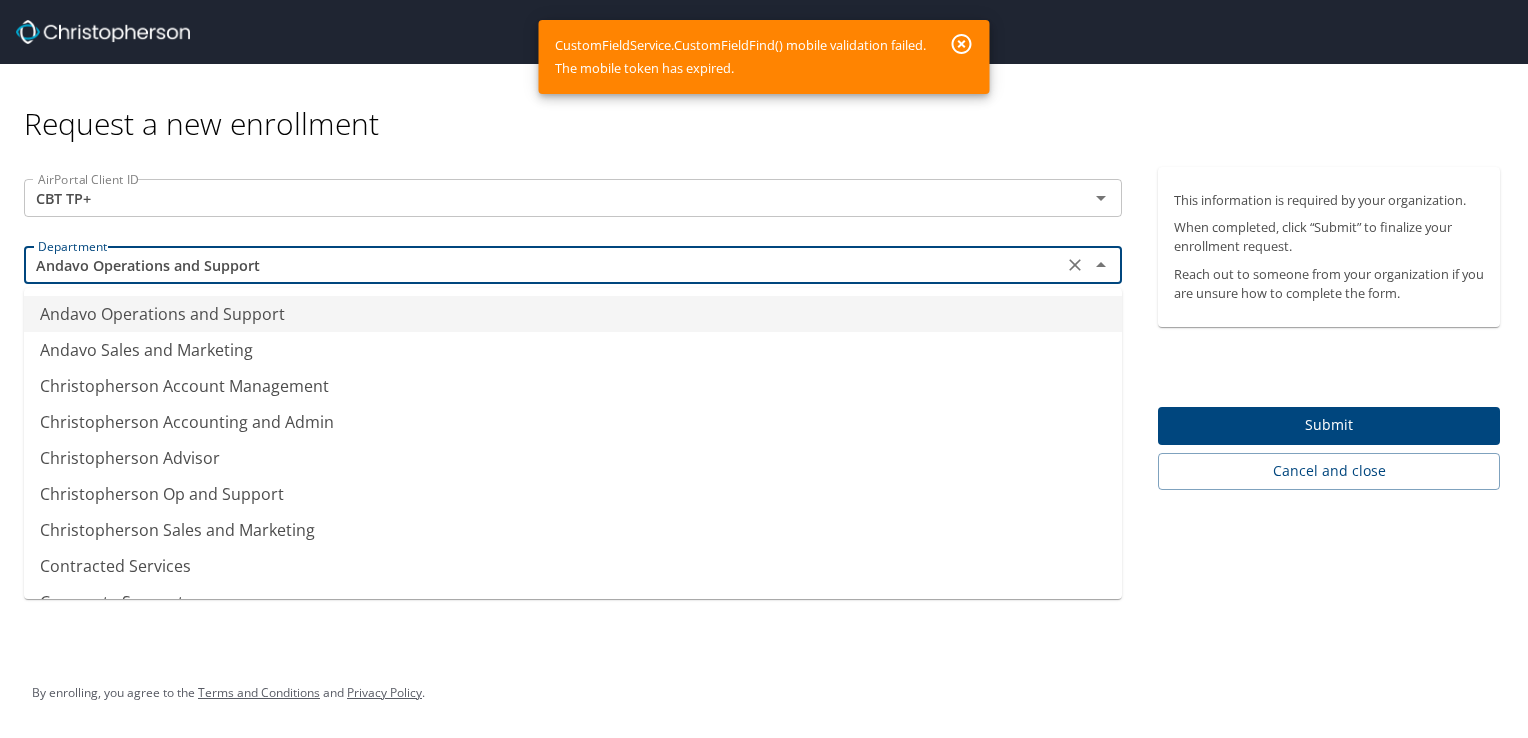 click on "Andavo Operations and Support" at bounding box center [543, 265] 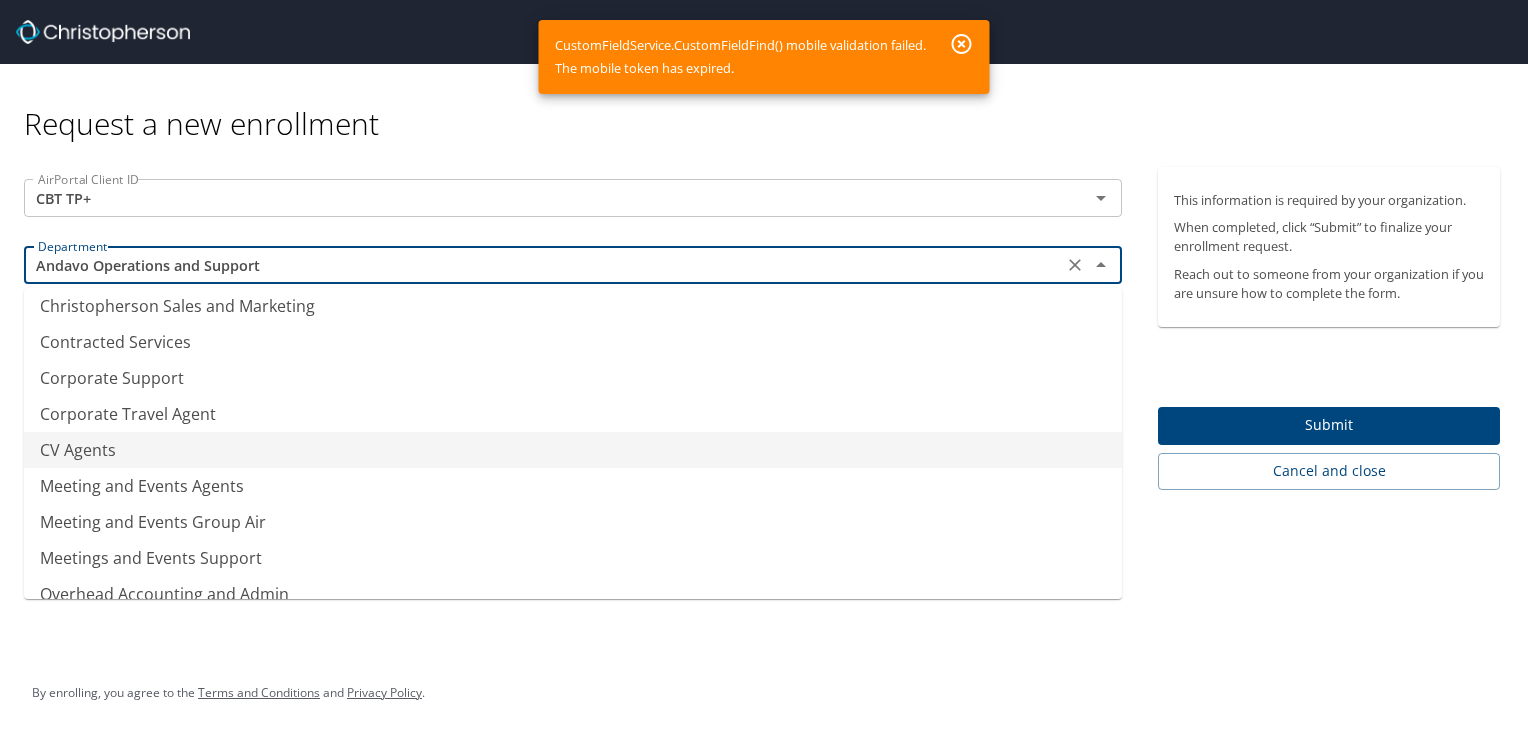 scroll, scrollTop: 40, scrollLeft: 0, axis: vertical 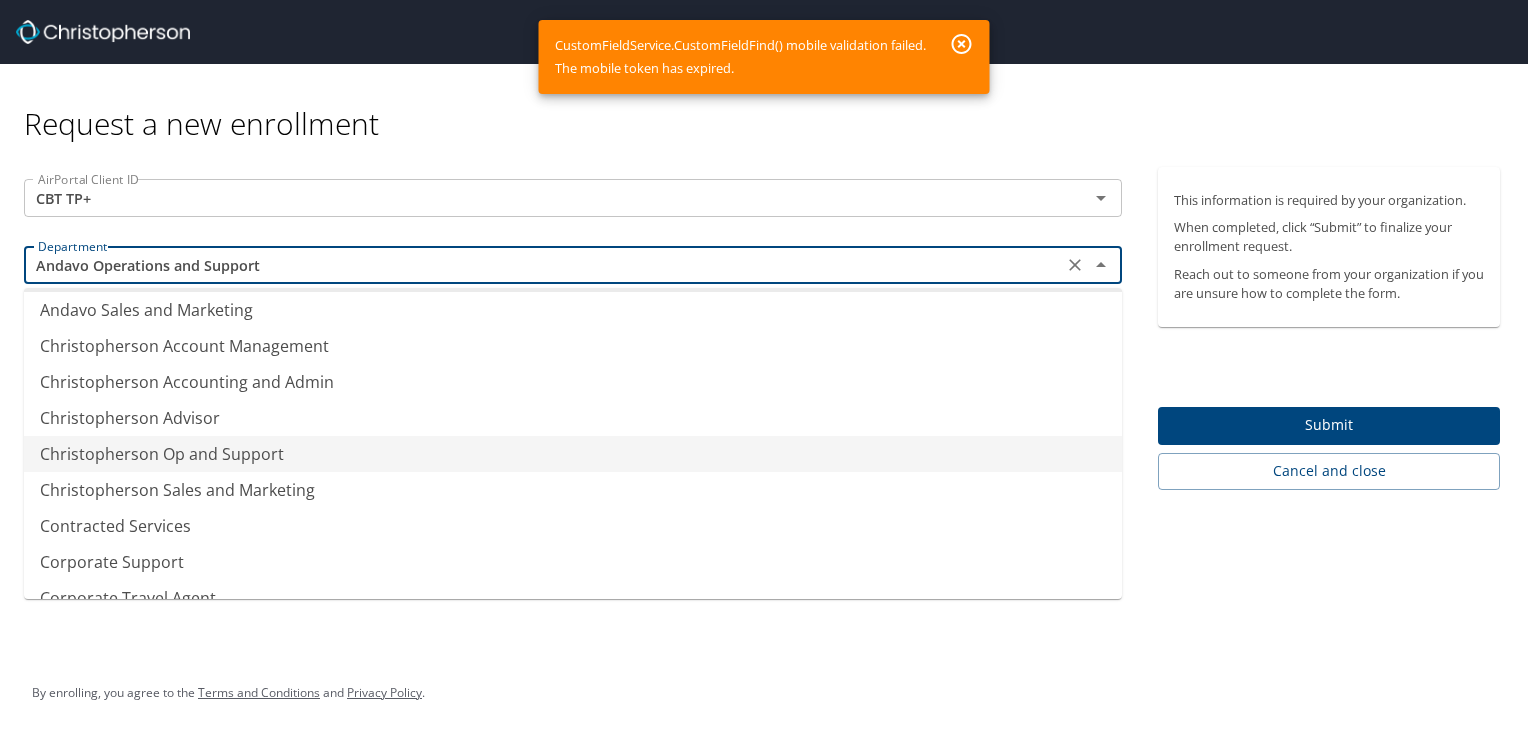 click on "Christopherson Op and Support" at bounding box center [573, 454] 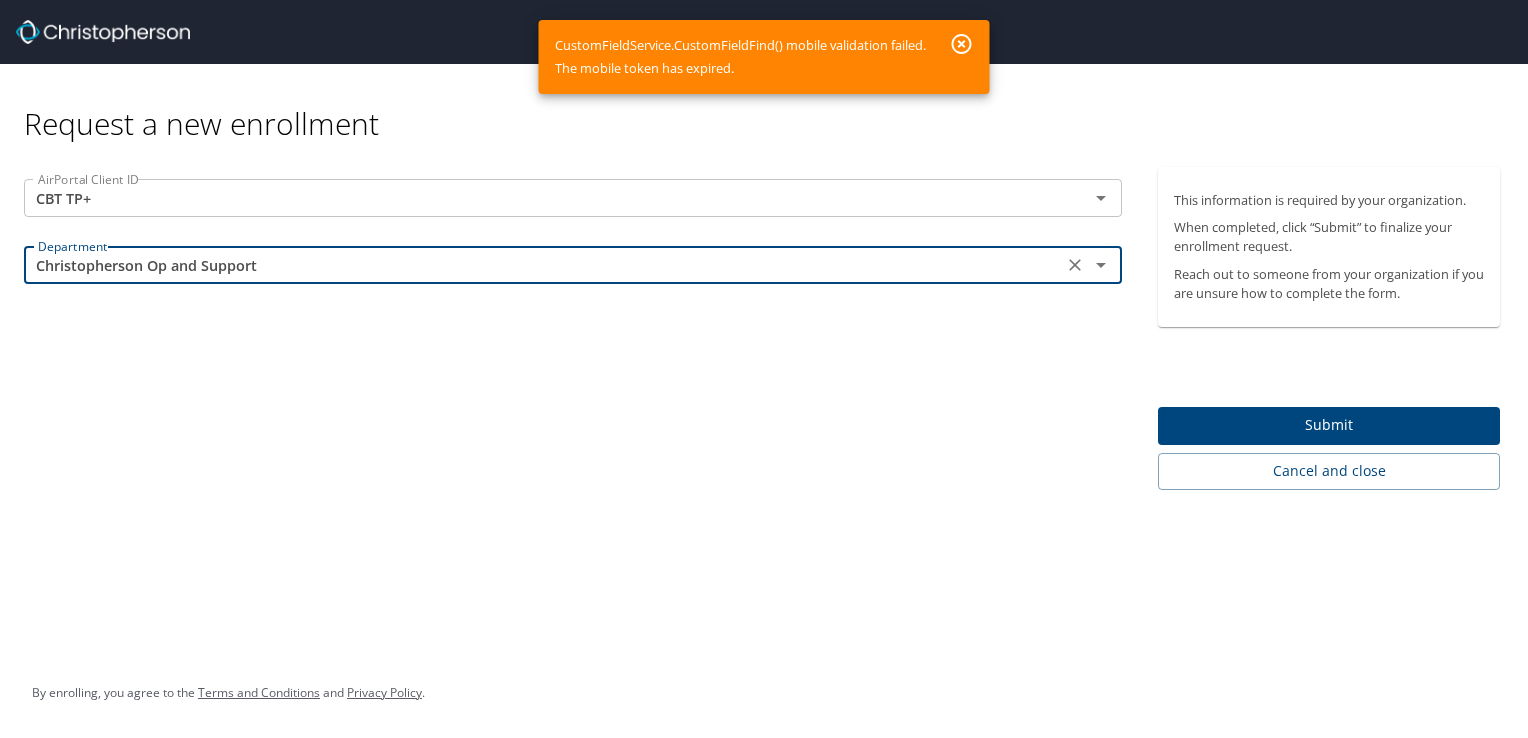 click on "AirPortal Client ID   CBT TP+ AirPortal Client ID   Department   Christopherson Op and Support Department" at bounding box center [573, 328] 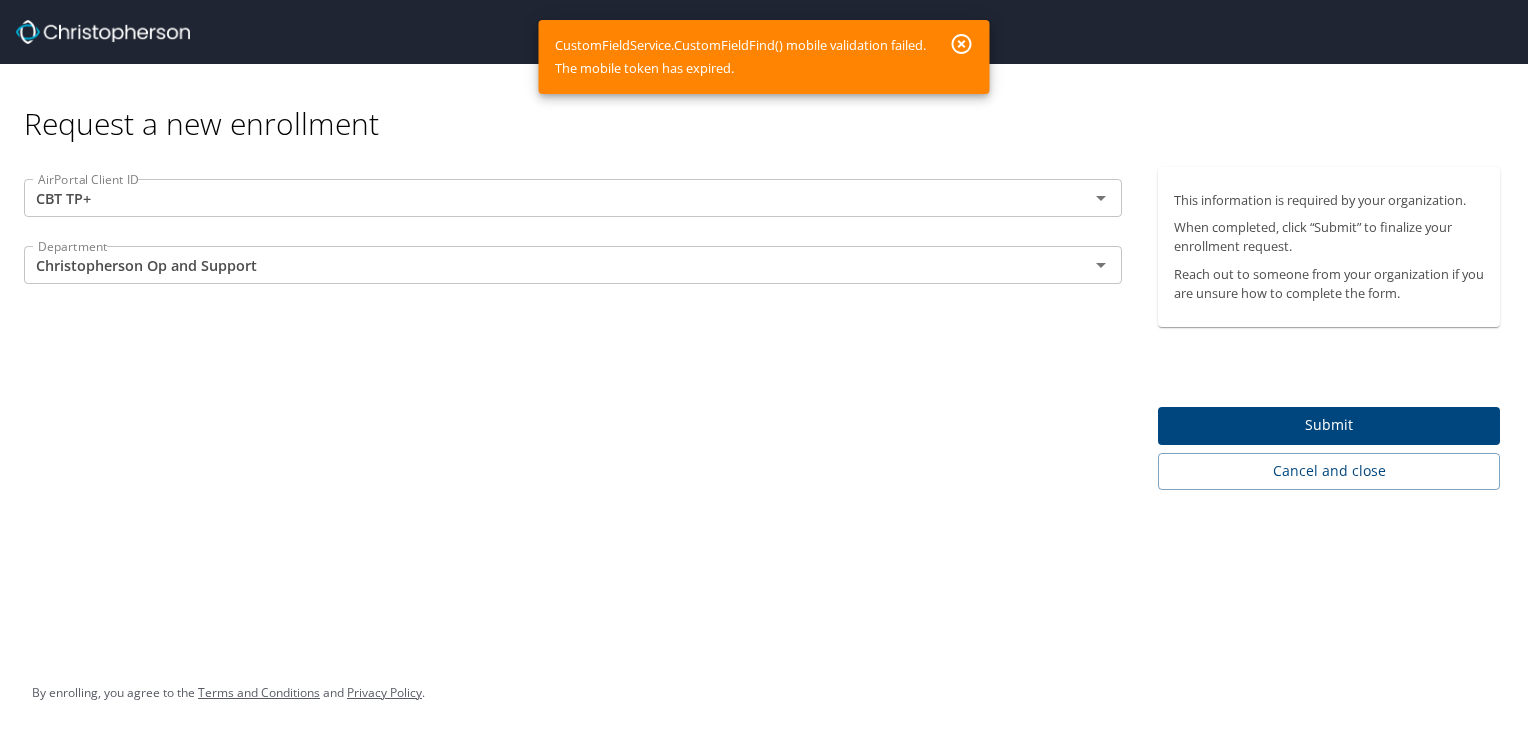 click on "Submit" at bounding box center [1329, 425] 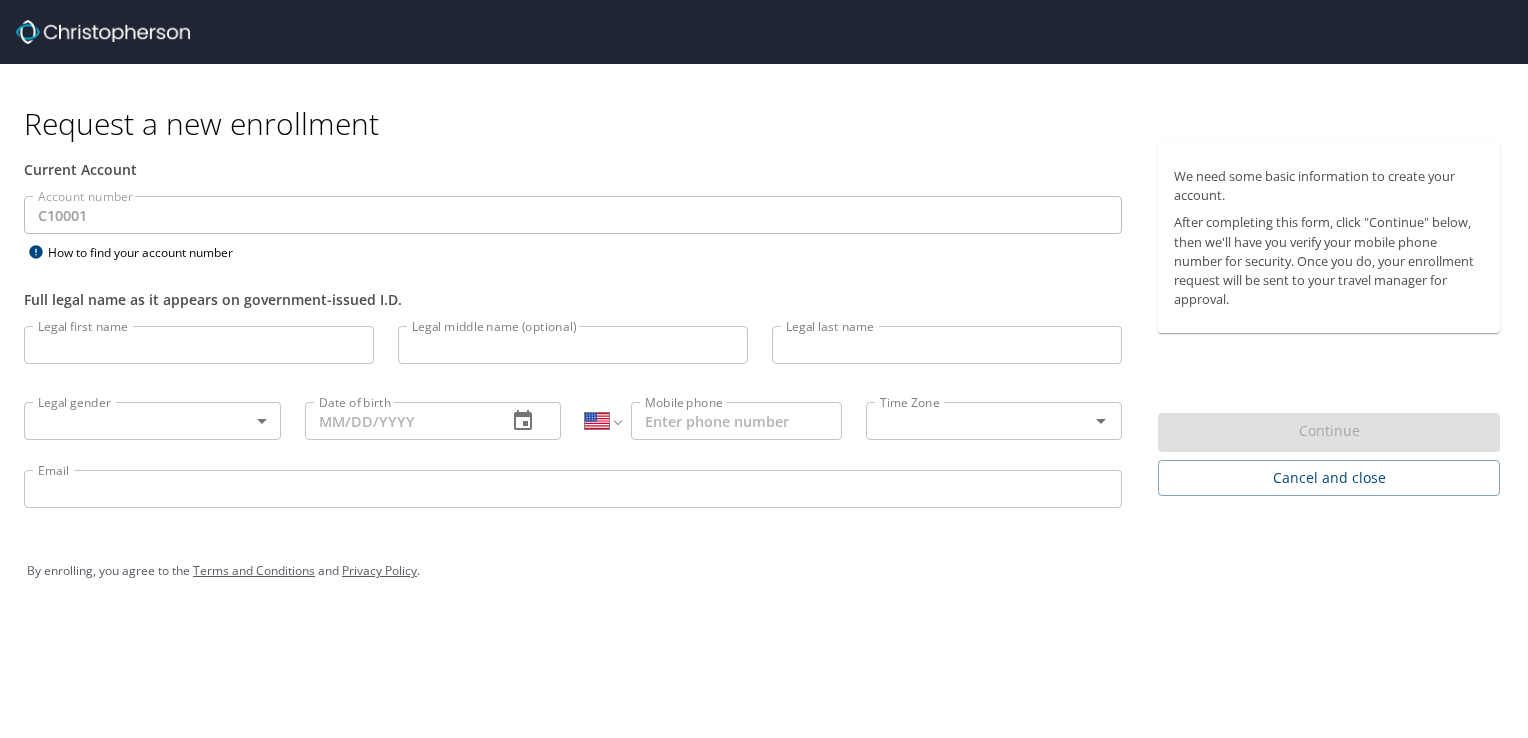 select on "US" 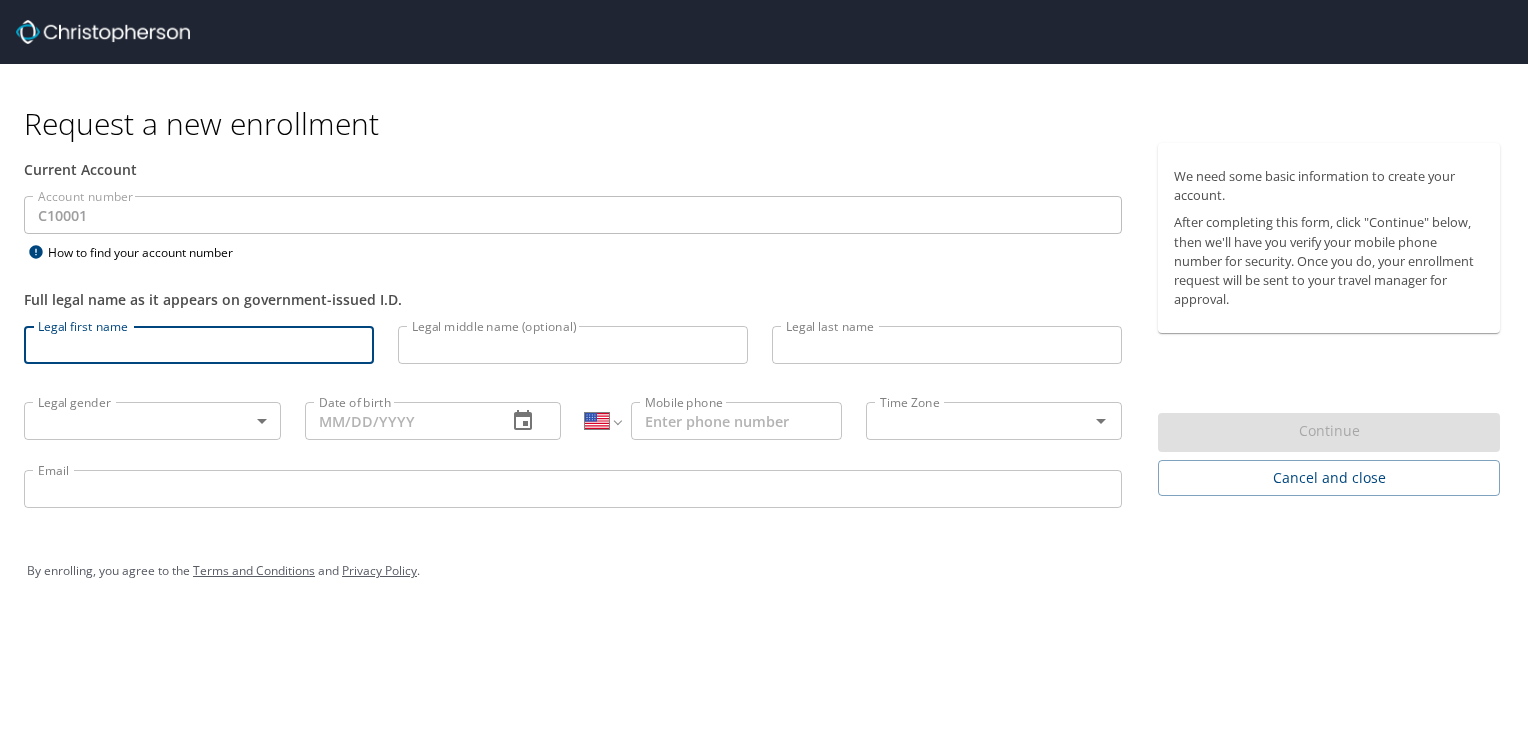 click on "Legal first name" at bounding box center (199, 345) 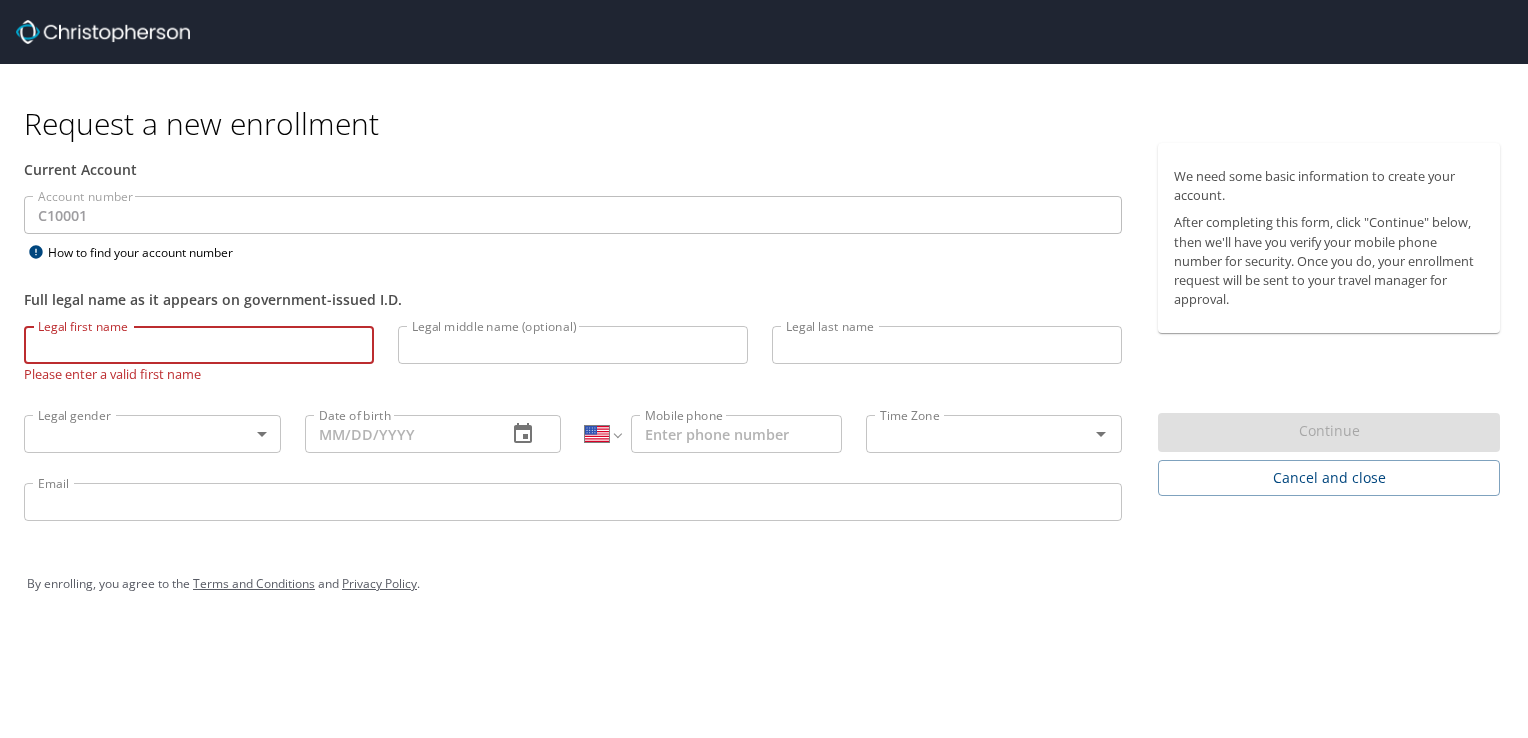 click on "Legal first name" at bounding box center [199, 345] 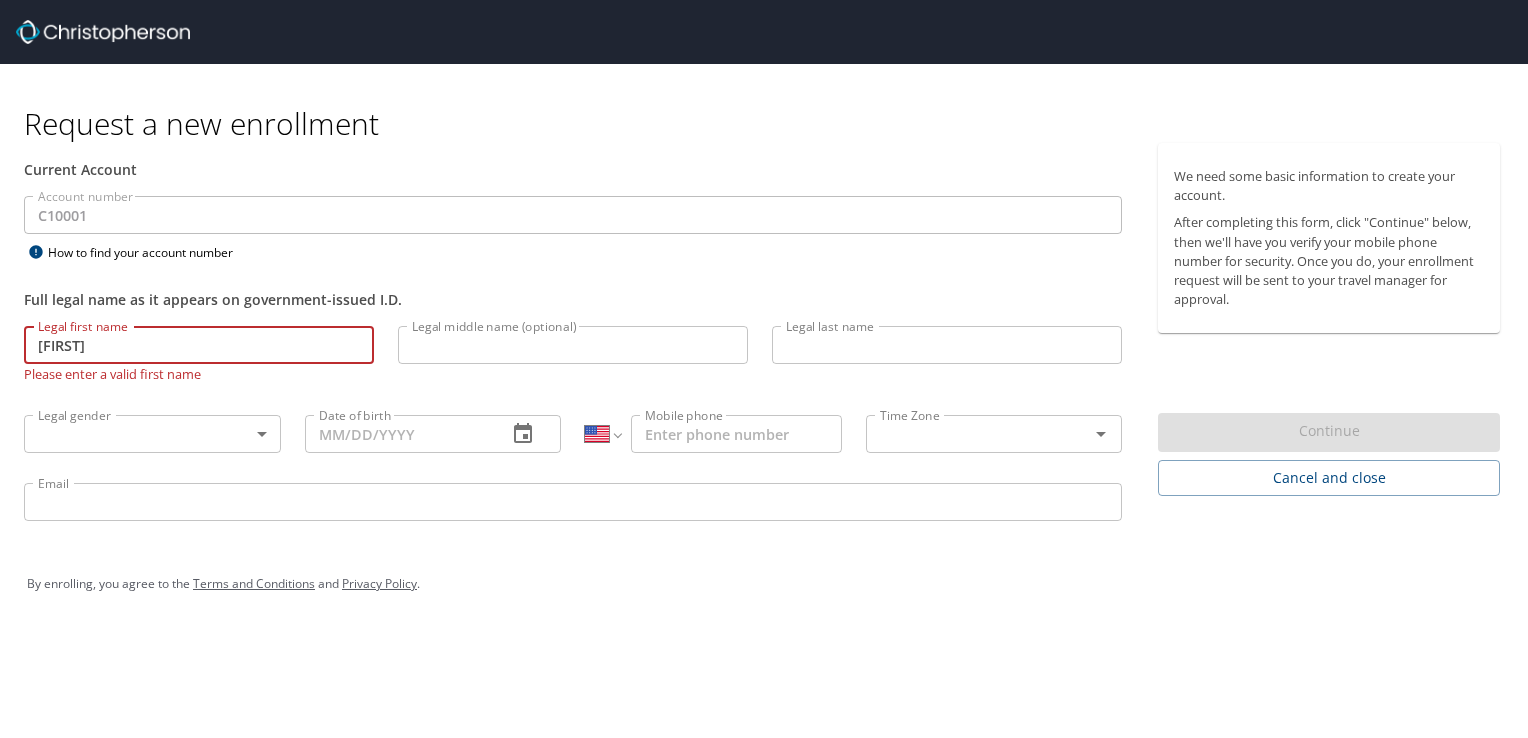 type on "[LAST]" 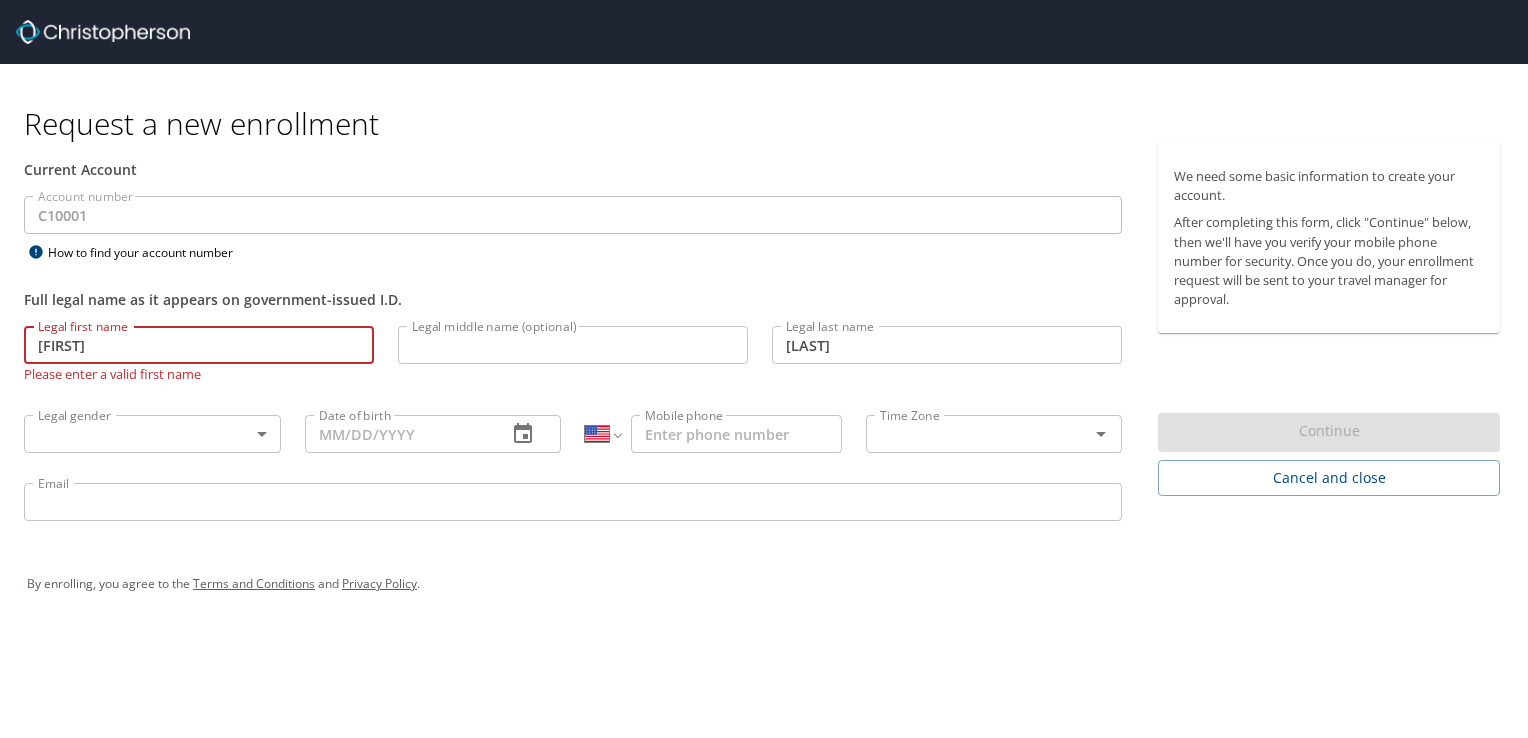 type on "[DATE]" 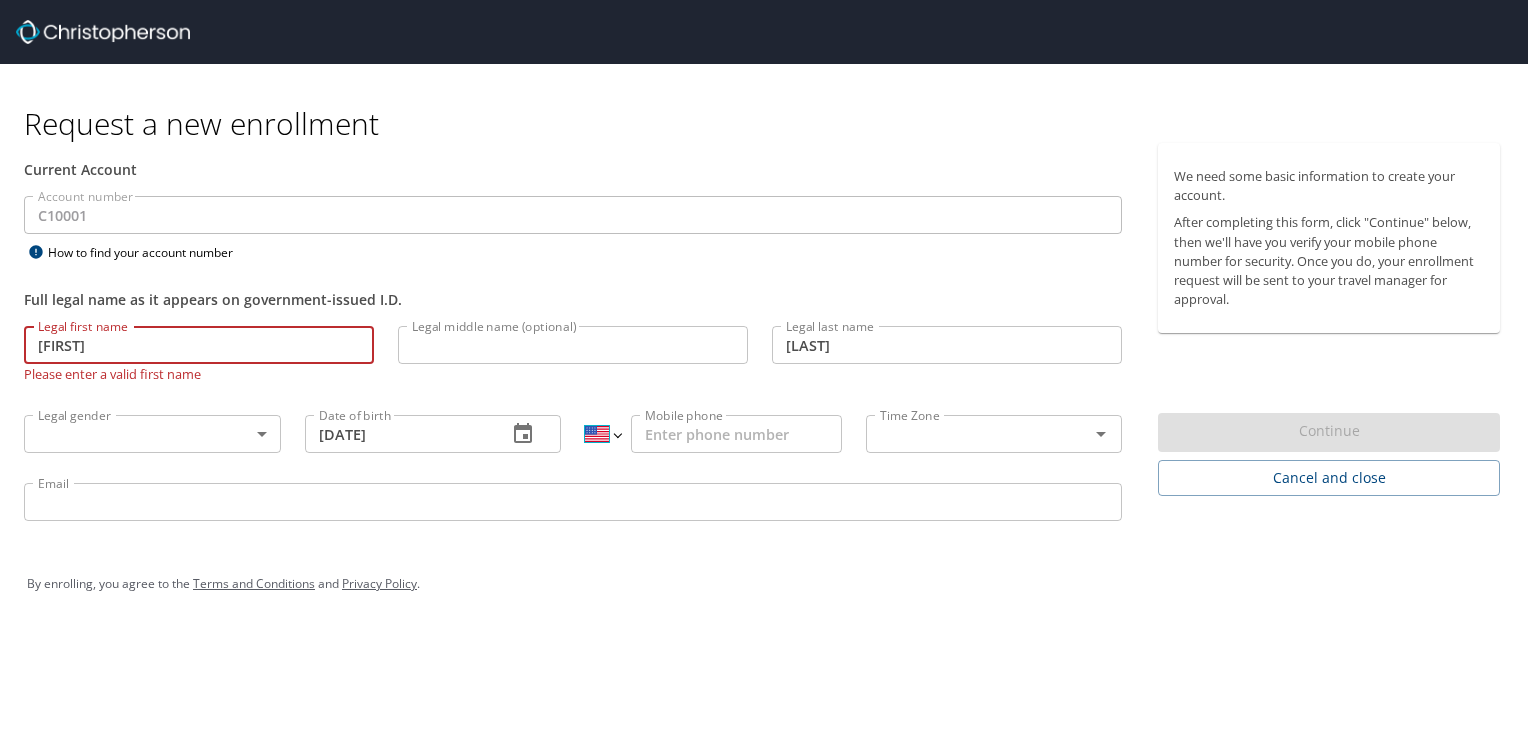 select on "IN" 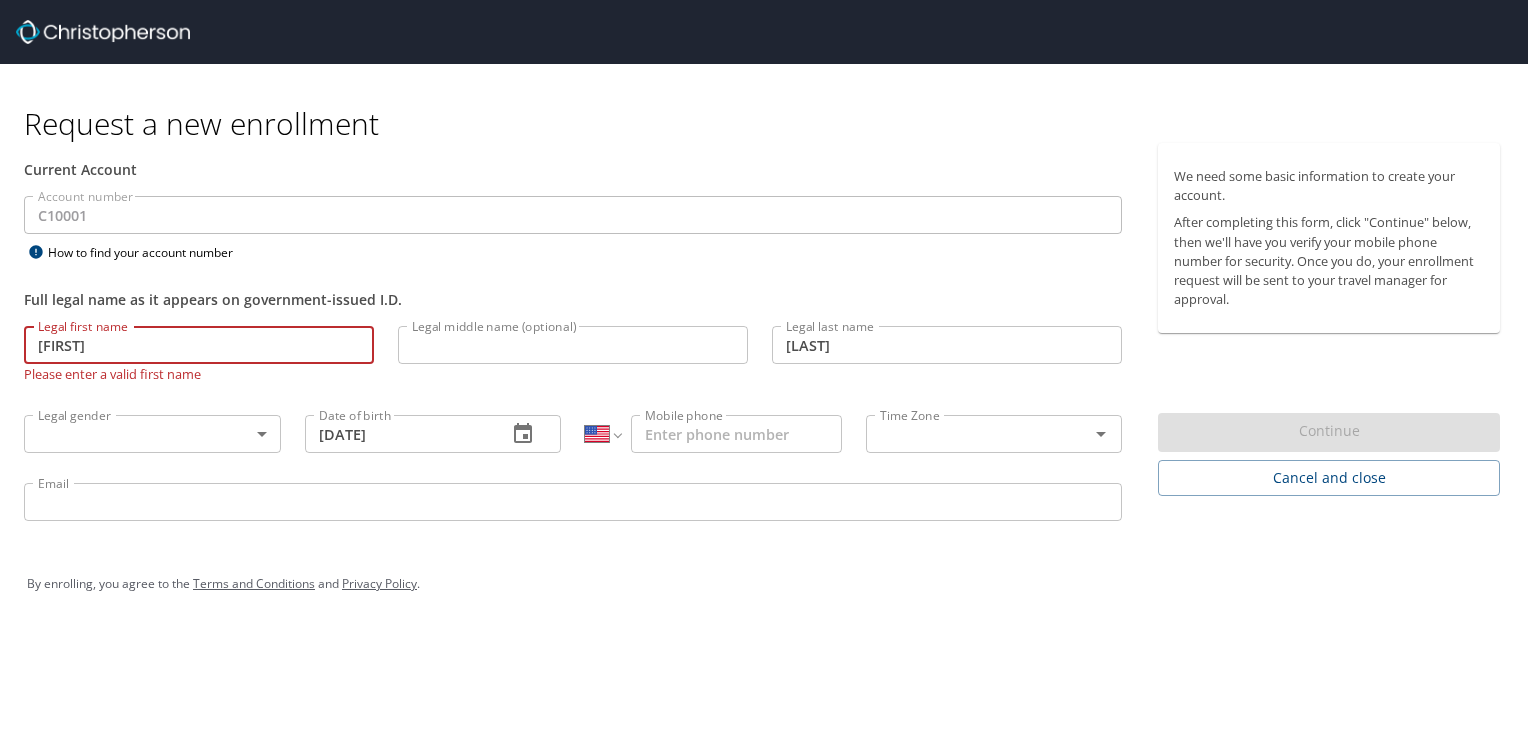 type on "[POSTAL_CODE] [PHONE]" 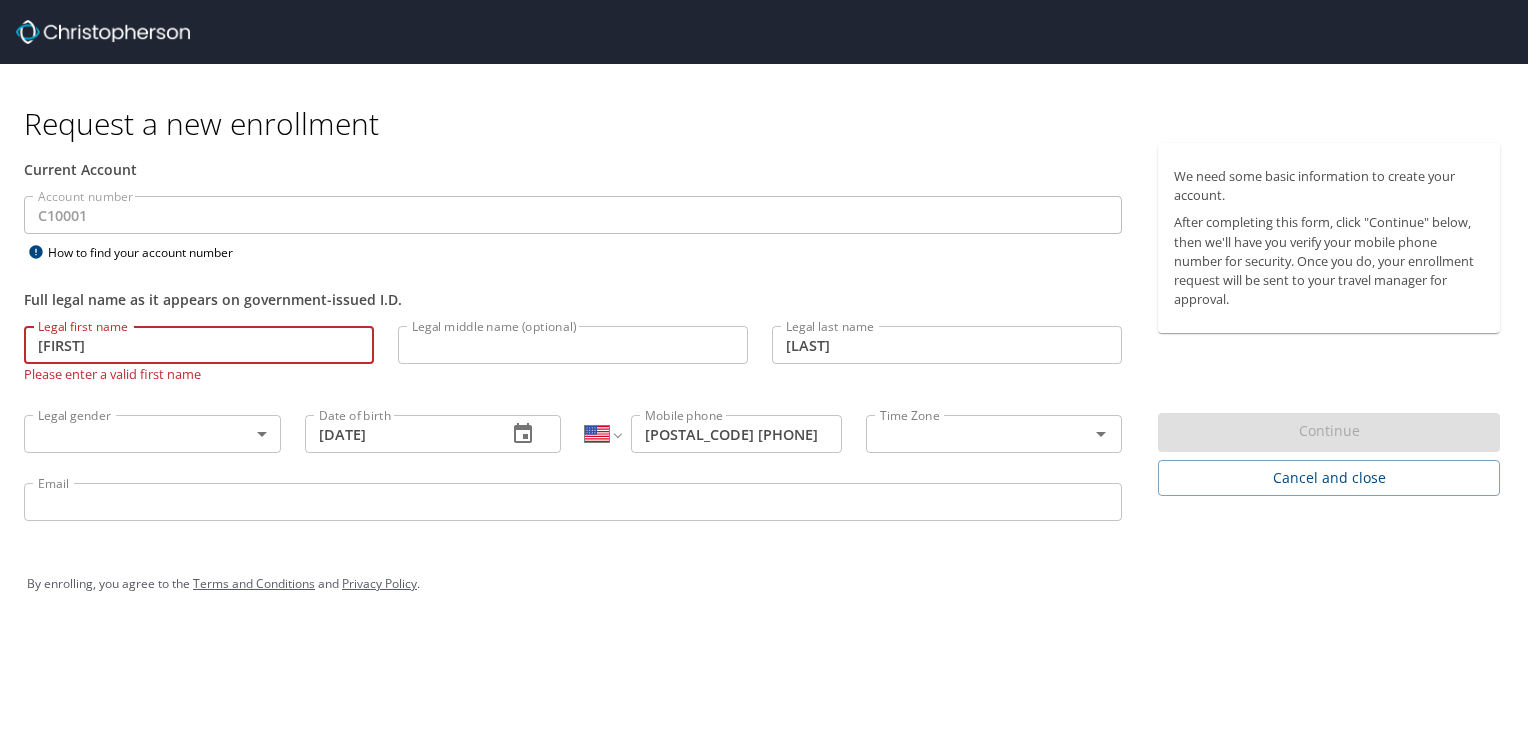 type on "gaurav.bhalla@[example.com]" 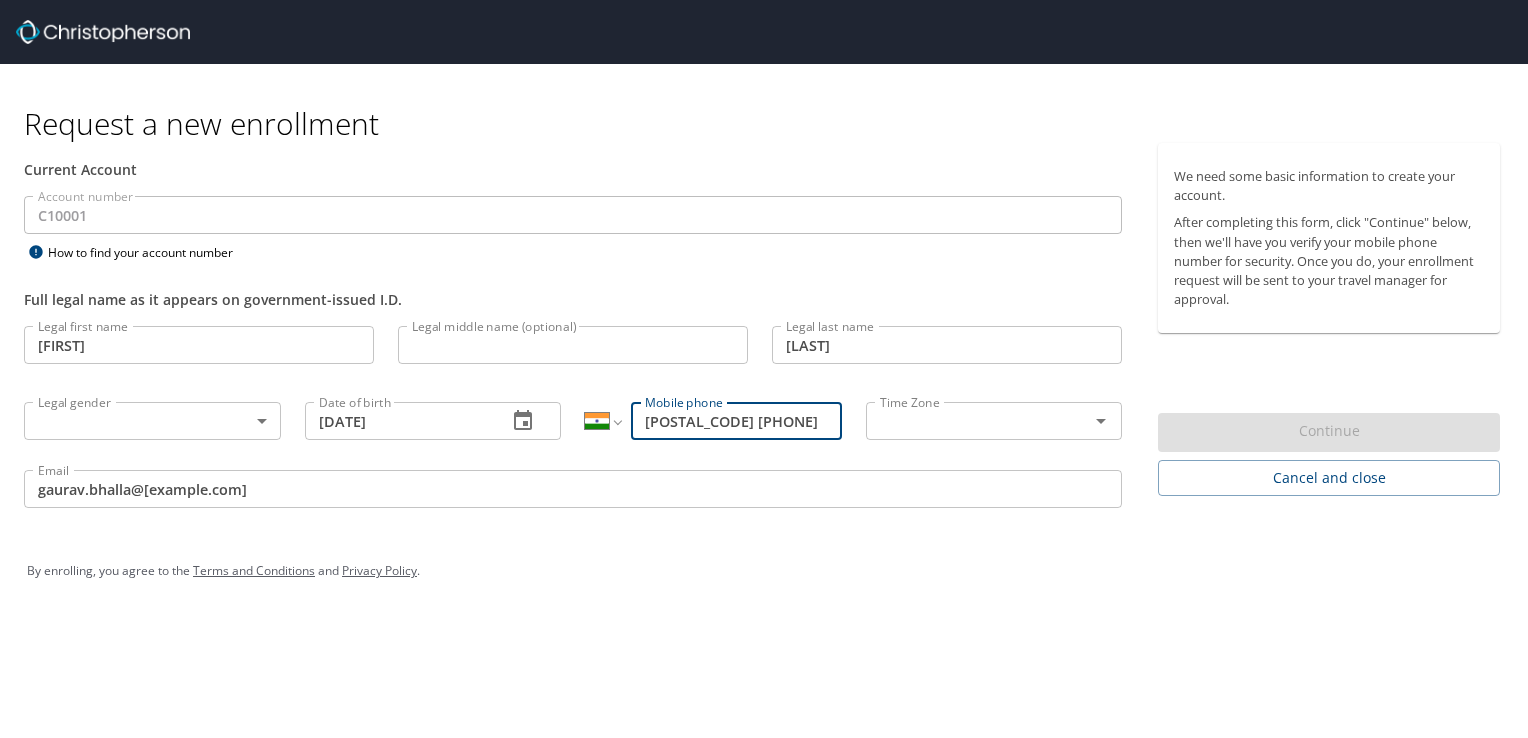 click on "Request a new enrollment Current Account Account number C10001 Account number  How to find your account number Full legal name as it appears on government-issued I.D. Legal first name [FIRST] Legal first name Legal middle name (optional) Legal middle name (optional) Legal last name [LAST] Legal last name Legal gender ​ Legal gender Date of birth [DATE] Date of birth International Afghanistan Åland Islands Albania Algeria American Samoa Andorra Angola Anguilla Antigua and Barbuda Argentina Armenia Aruba Ascension Island Australia Austria Azerbaijan Bahamas Bahrain Bangladesh Barbados Belarus Belgium Belize Benin Bermuda Bhutan Bolivia Bonaire, Sint Eustatius and Saba Bosnia and Herzegovina Botswana Brazil British Indian Ocean Territory Brunei Darussalam Bulgaria Burkina Faso Burma Burundi Cambodia Cameroon Canada Cape Verde Cayman Islands Central African Republic Chad Chile China Christmas Island Cocos (Keeling) Islands Colombia Comoros Congo Congo, Democratic Republic of the Cook Islands Costa Rica Cuba" at bounding box center [764, 369] 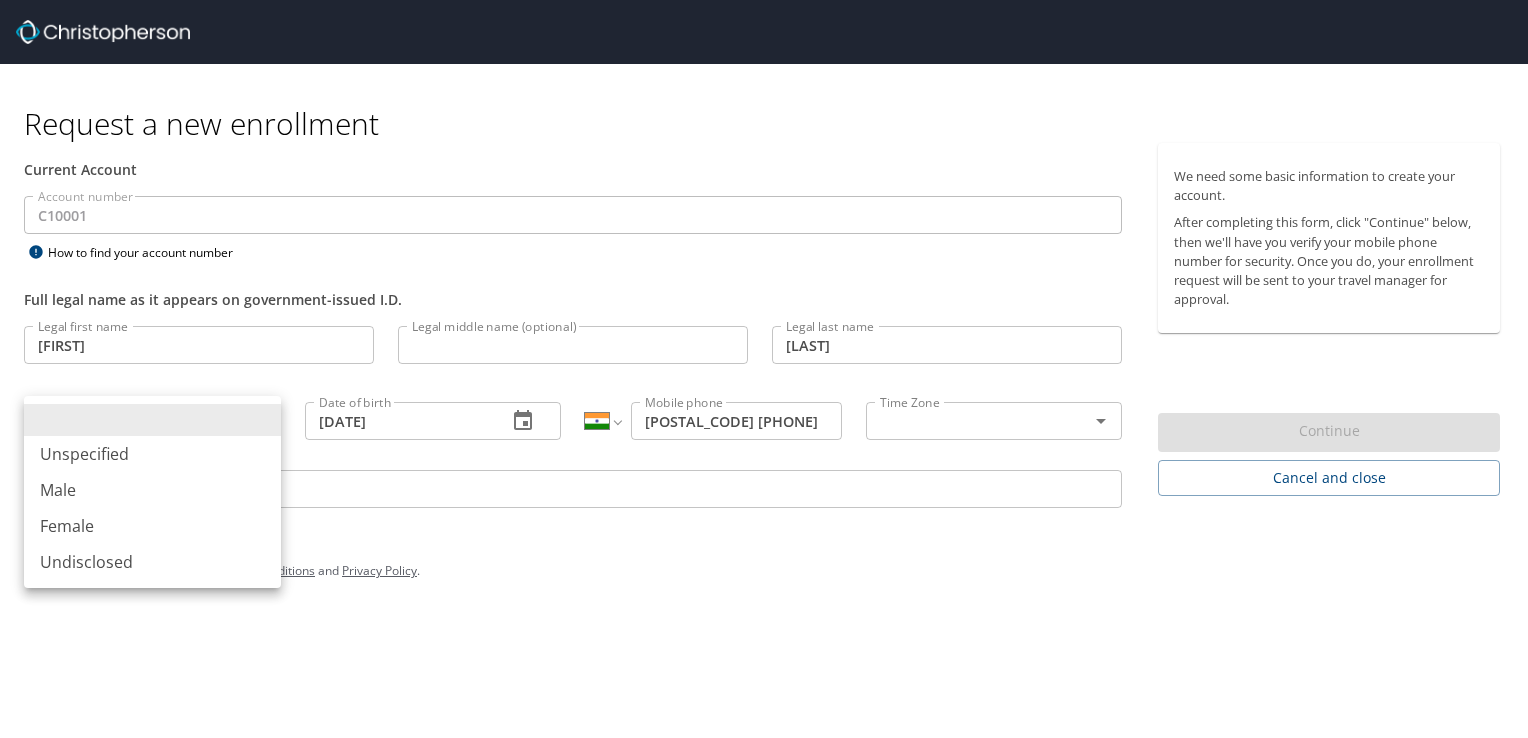 click on "Male" at bounding box center (152, 490) 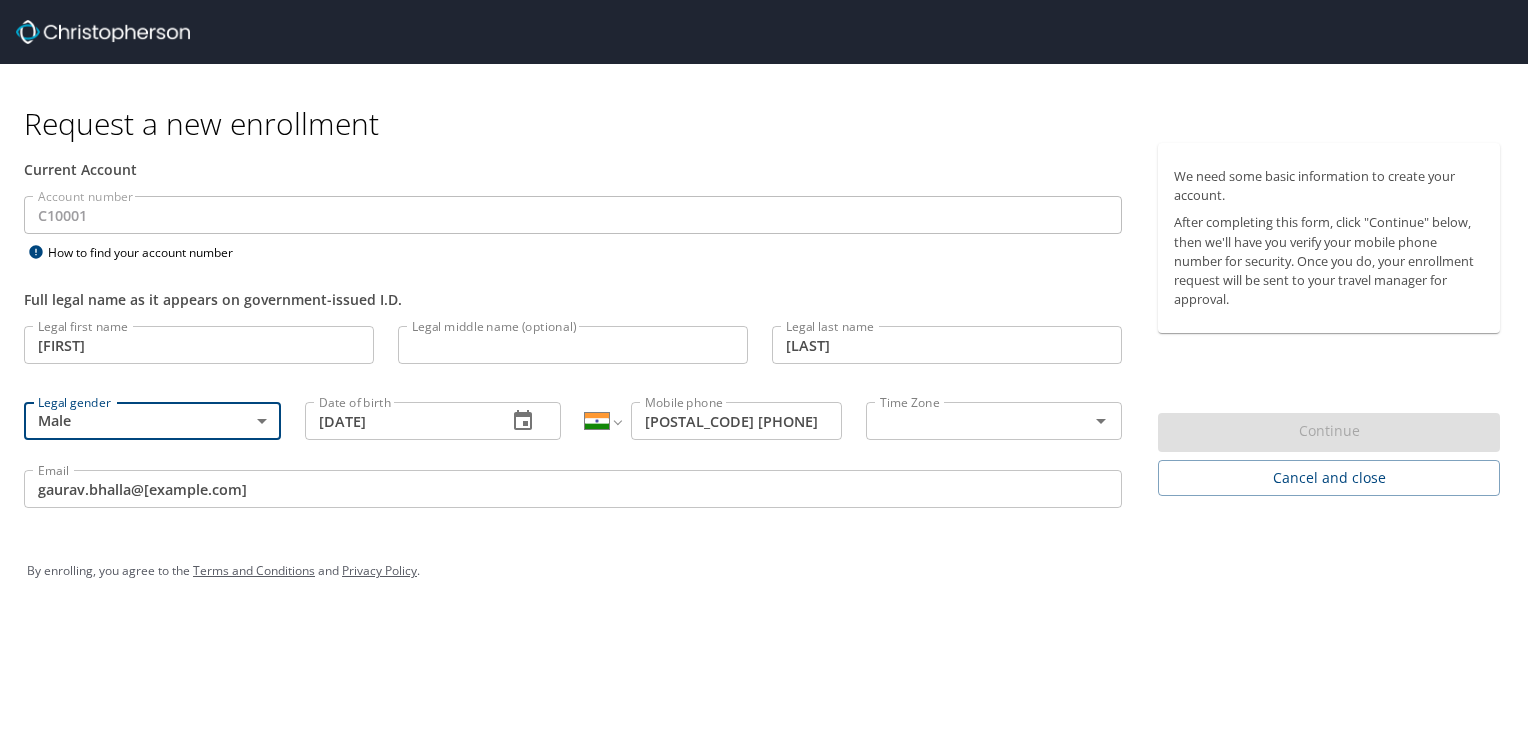 click at bounding box center [965, 421] 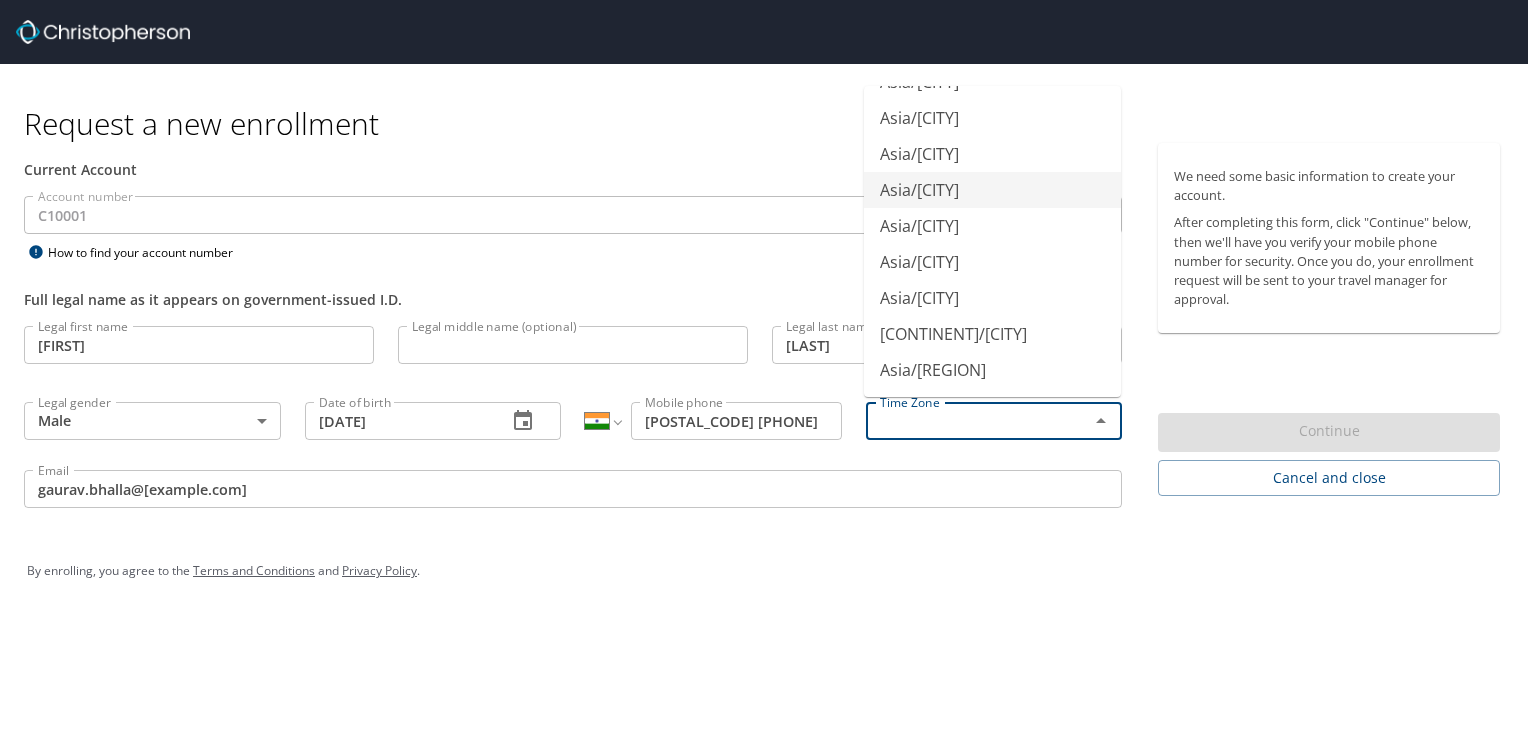 scroll, scrollTop: 8955, scrollLeft: 0, axis: vertical 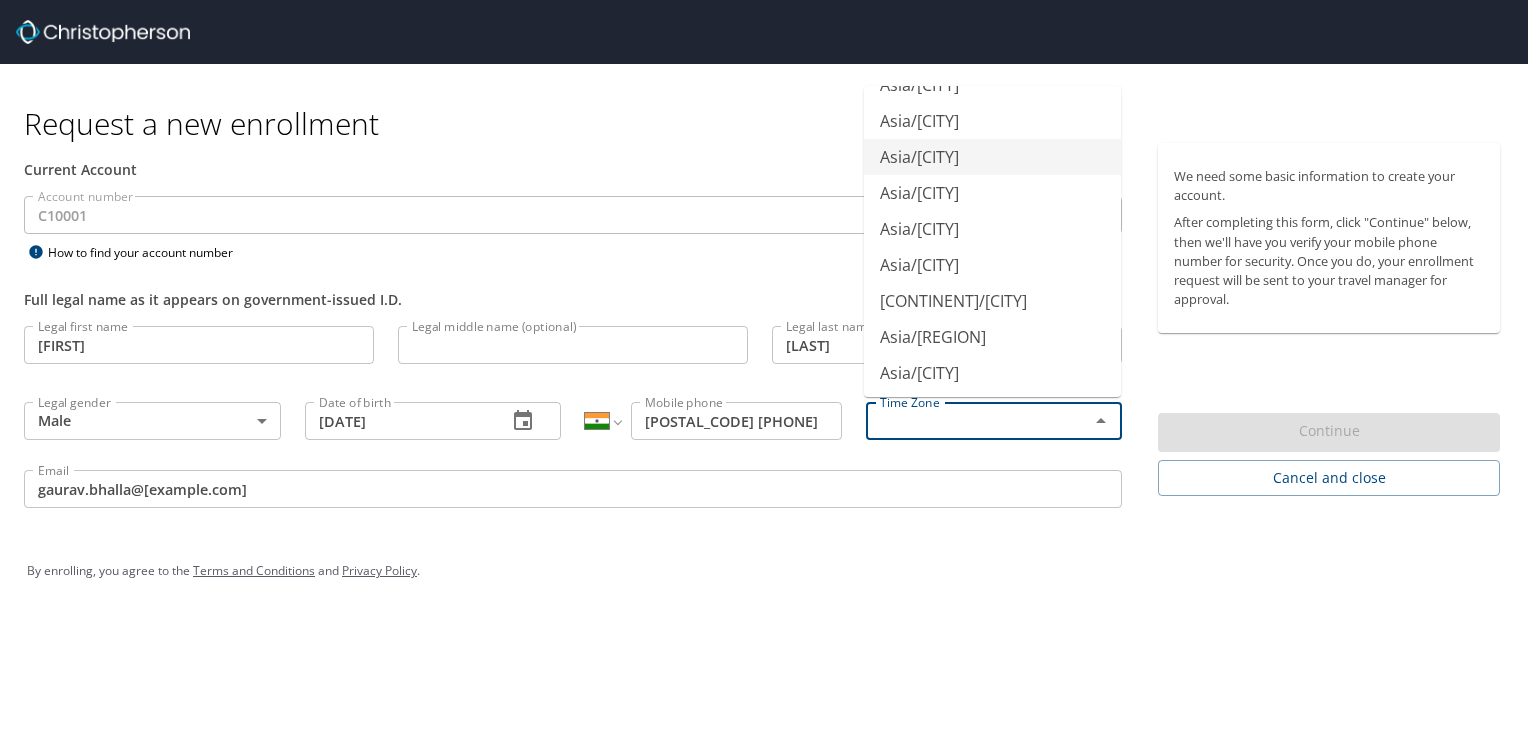click on "Asia/[CITY]" at bounding box center [992, 157] 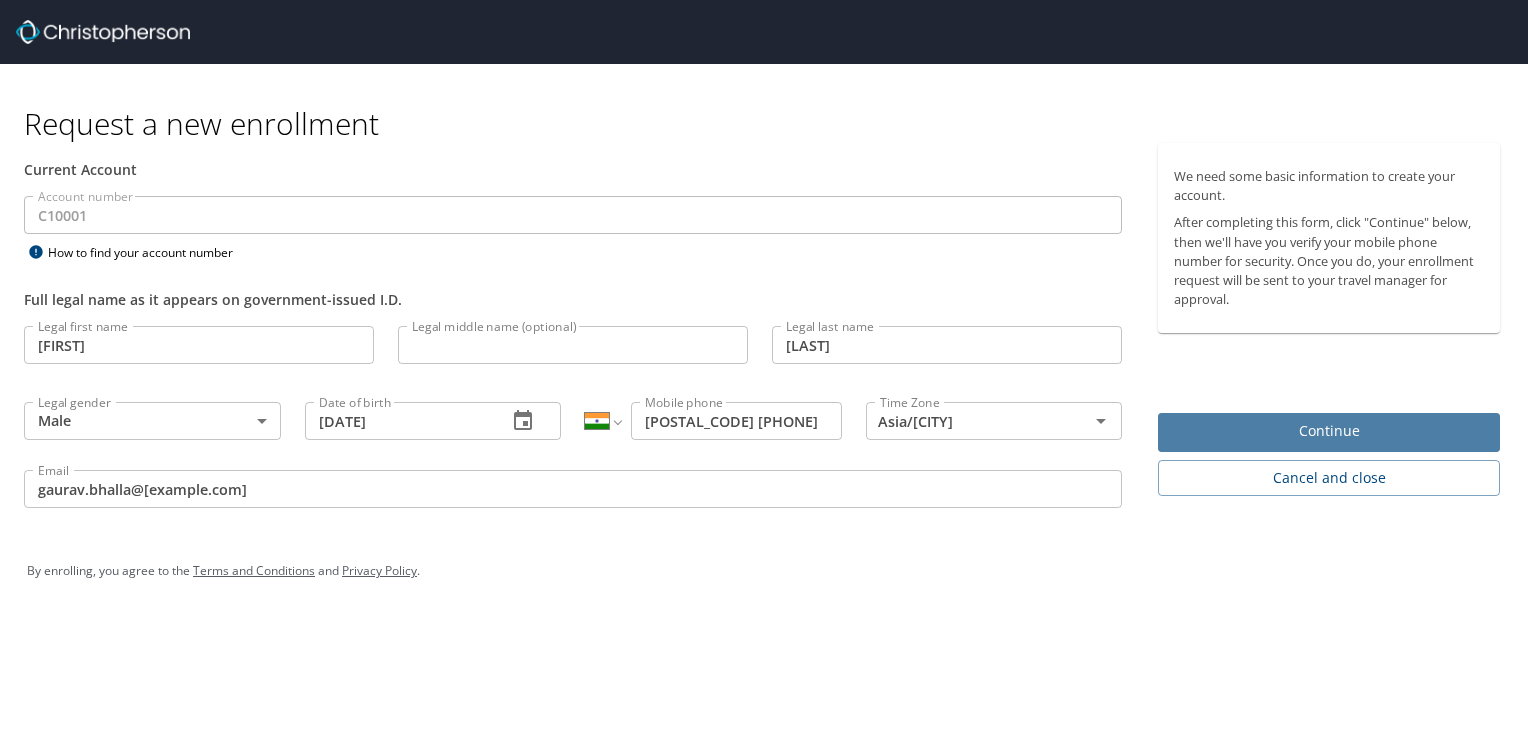 click on "Continue" at bounding box center (1329, 431) 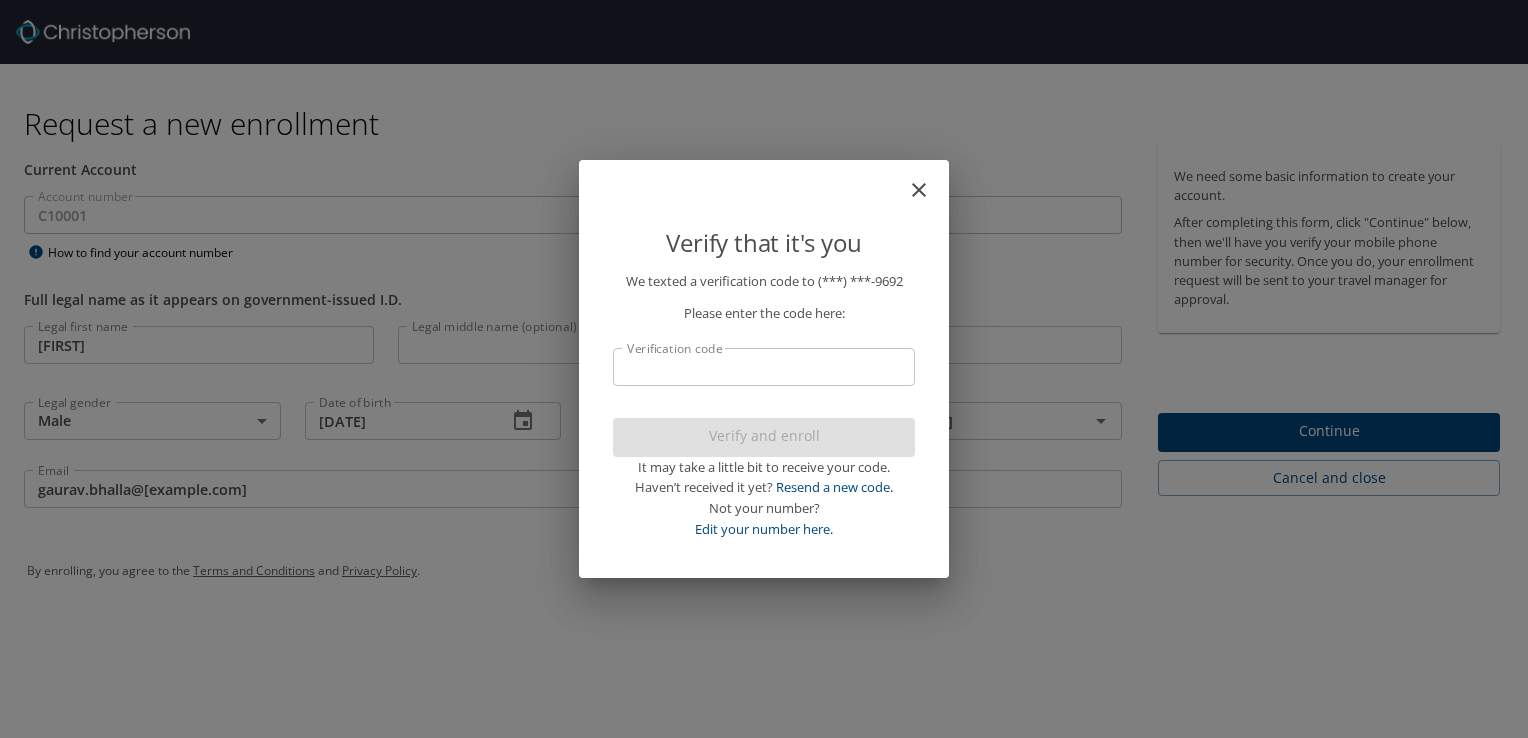 click on "Verification code" at bounding box center [764, 367] 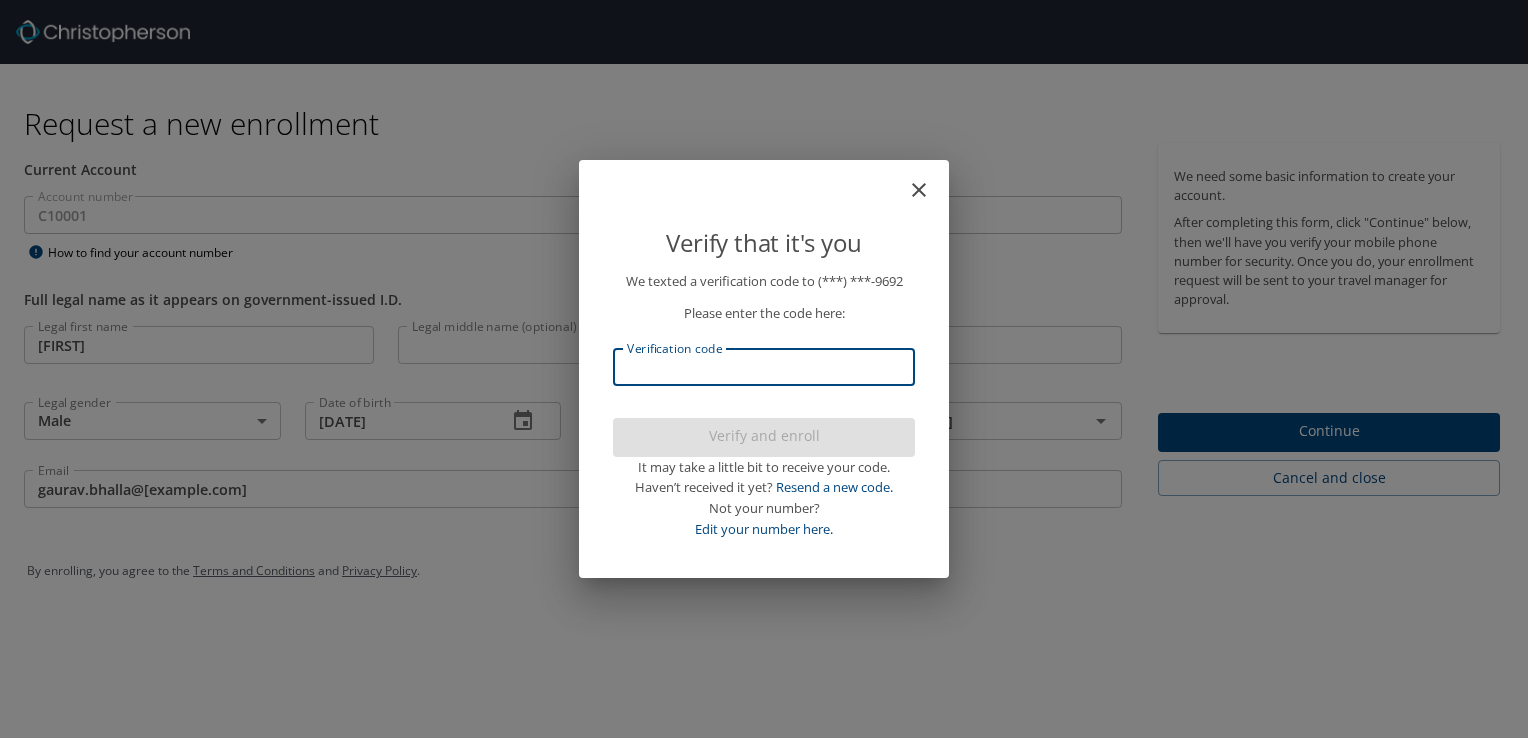 click on "Verification code" at bounding box center [764, 367] 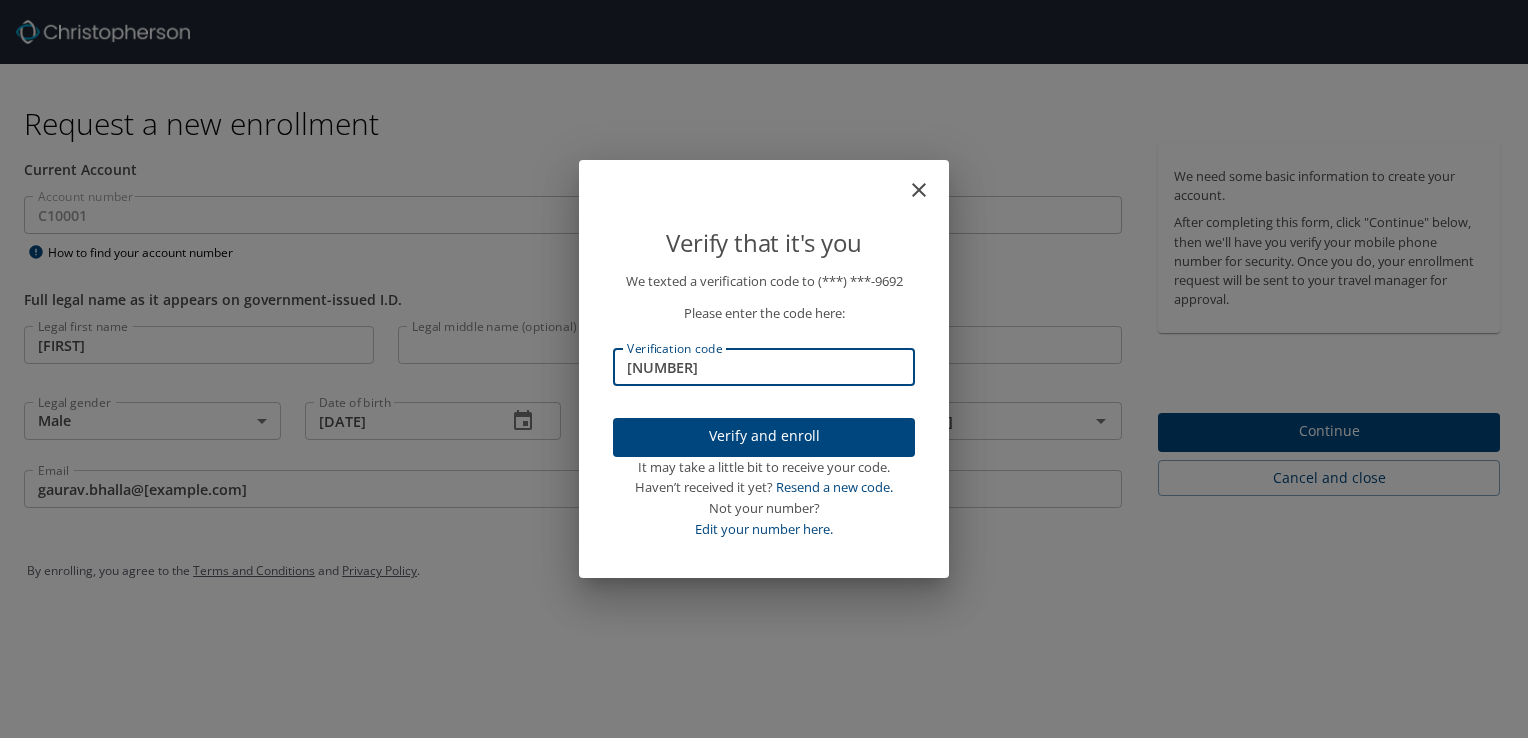 type on "[NUMBER]" 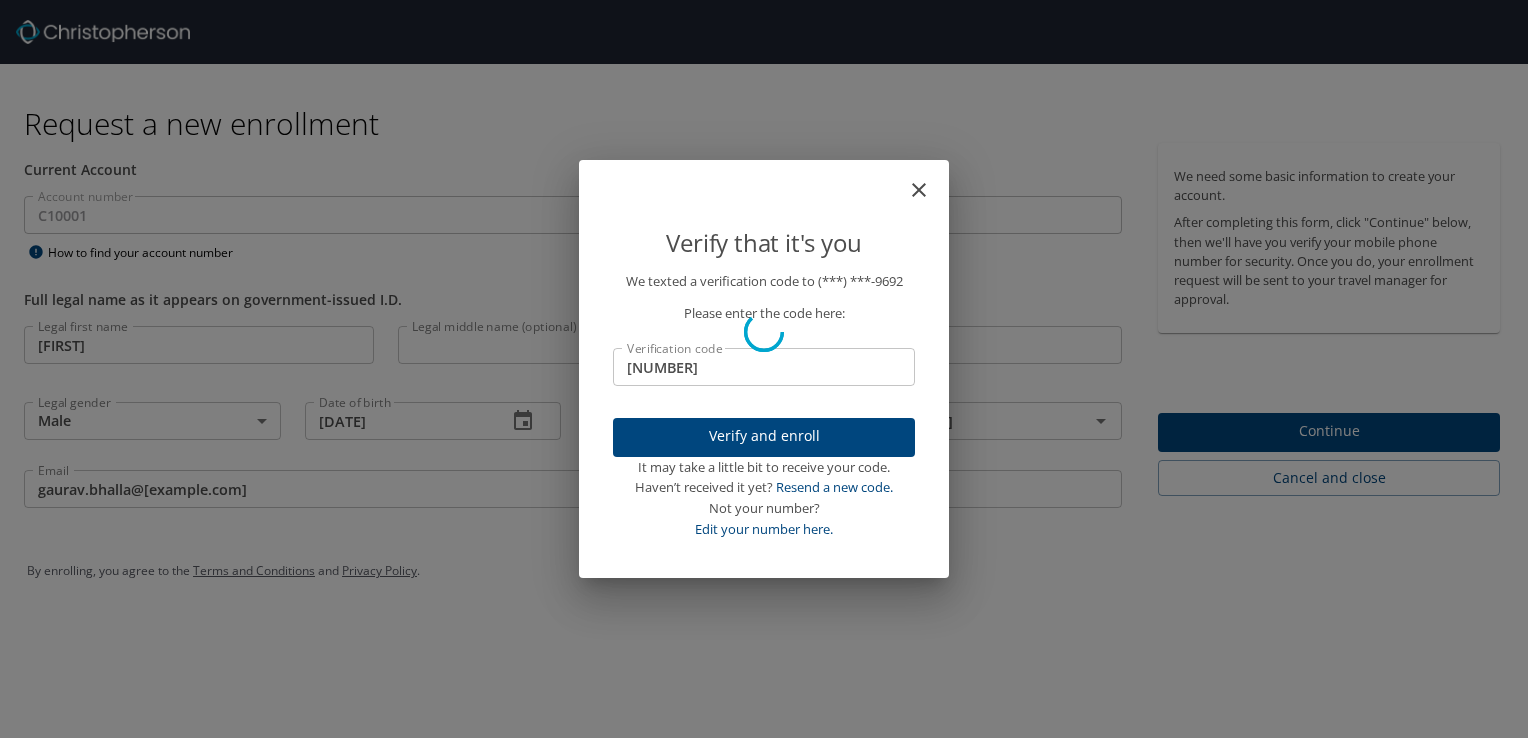 type 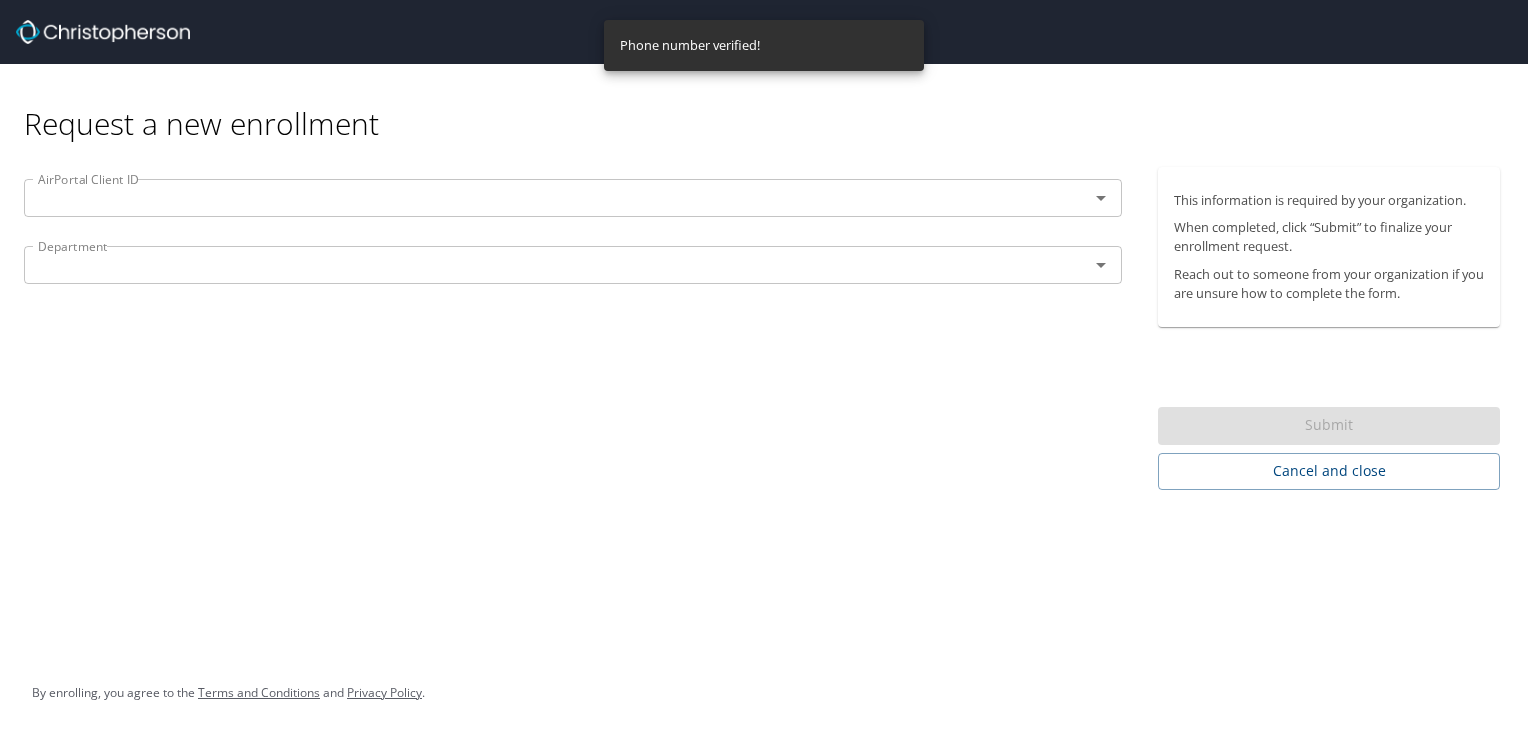 click 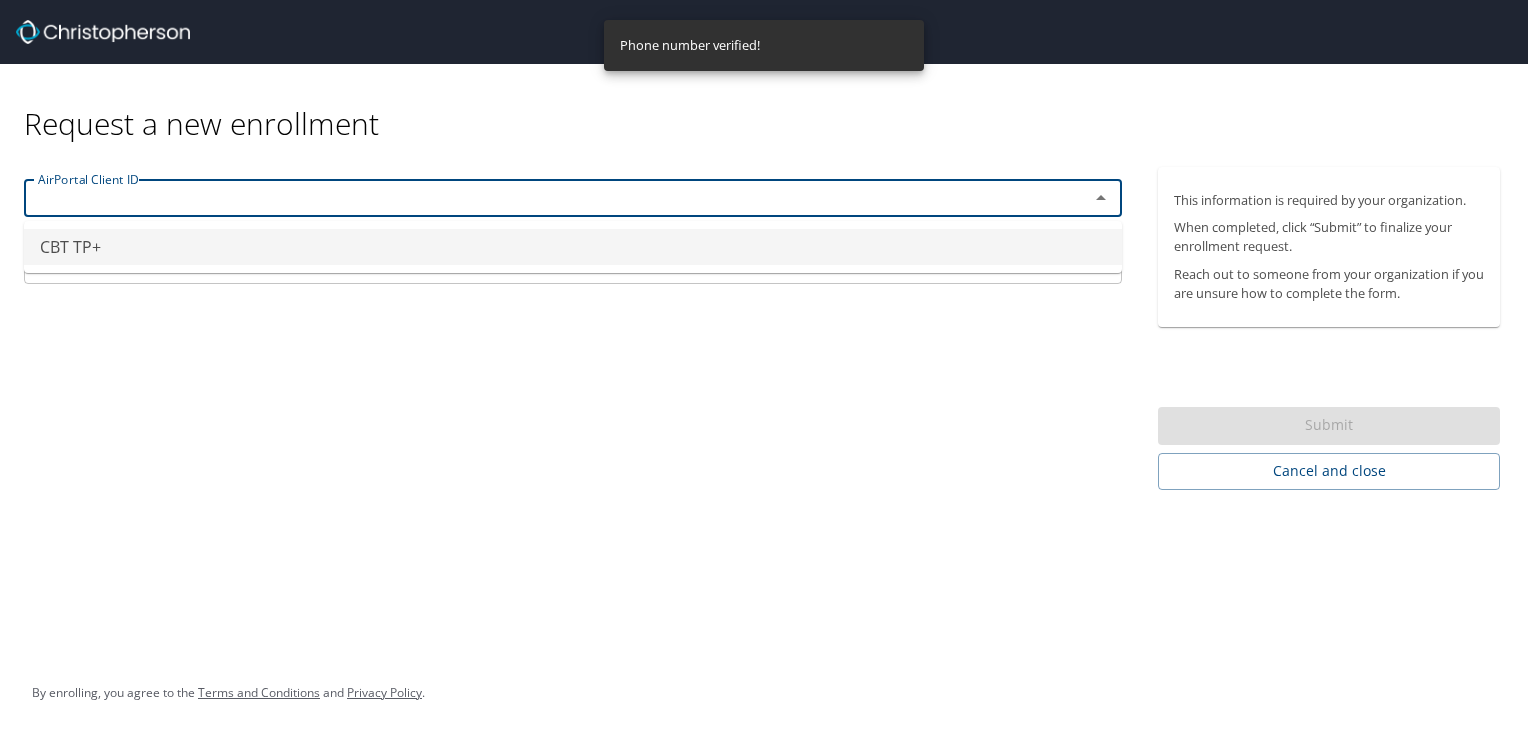 click on "CBT TP+" at bounding box center (573, 247) 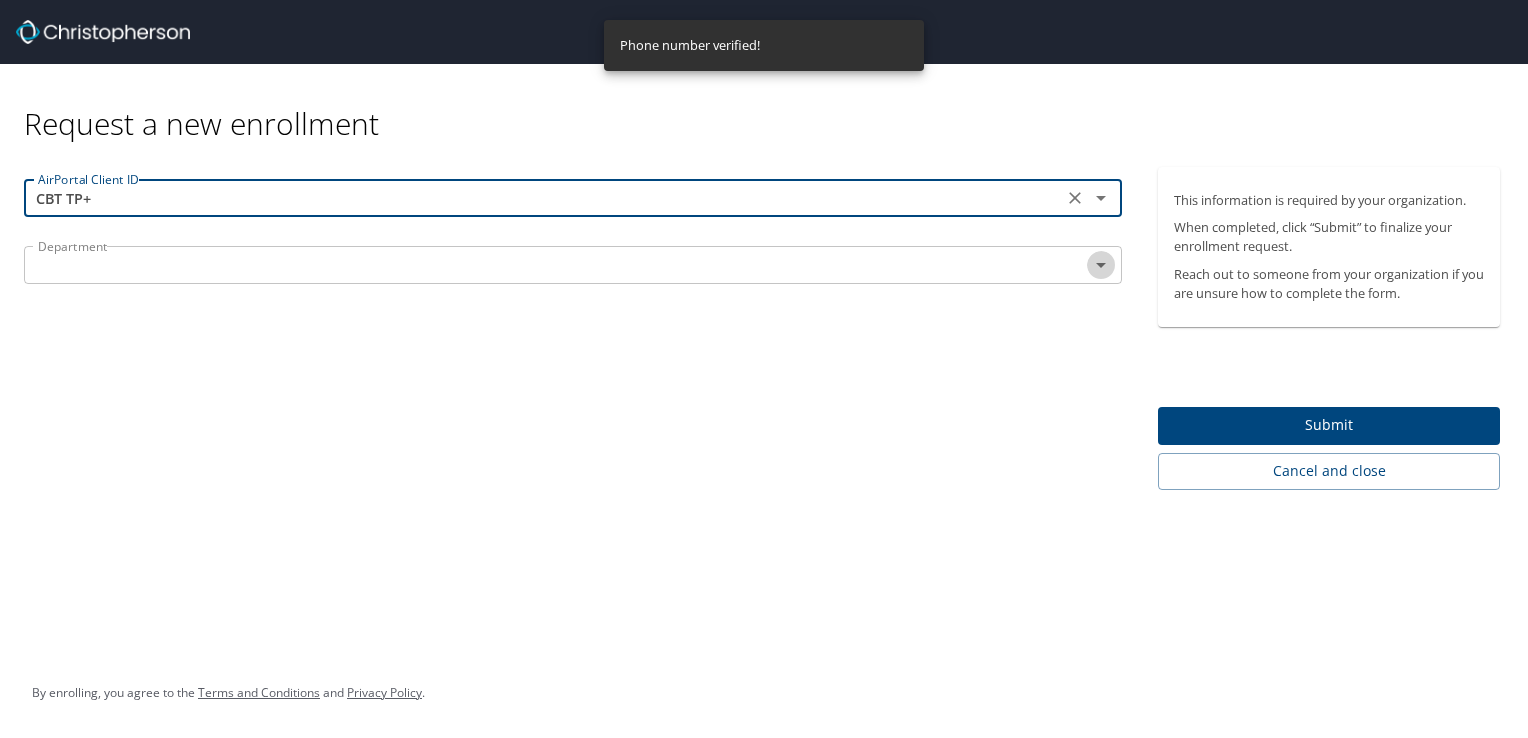 click 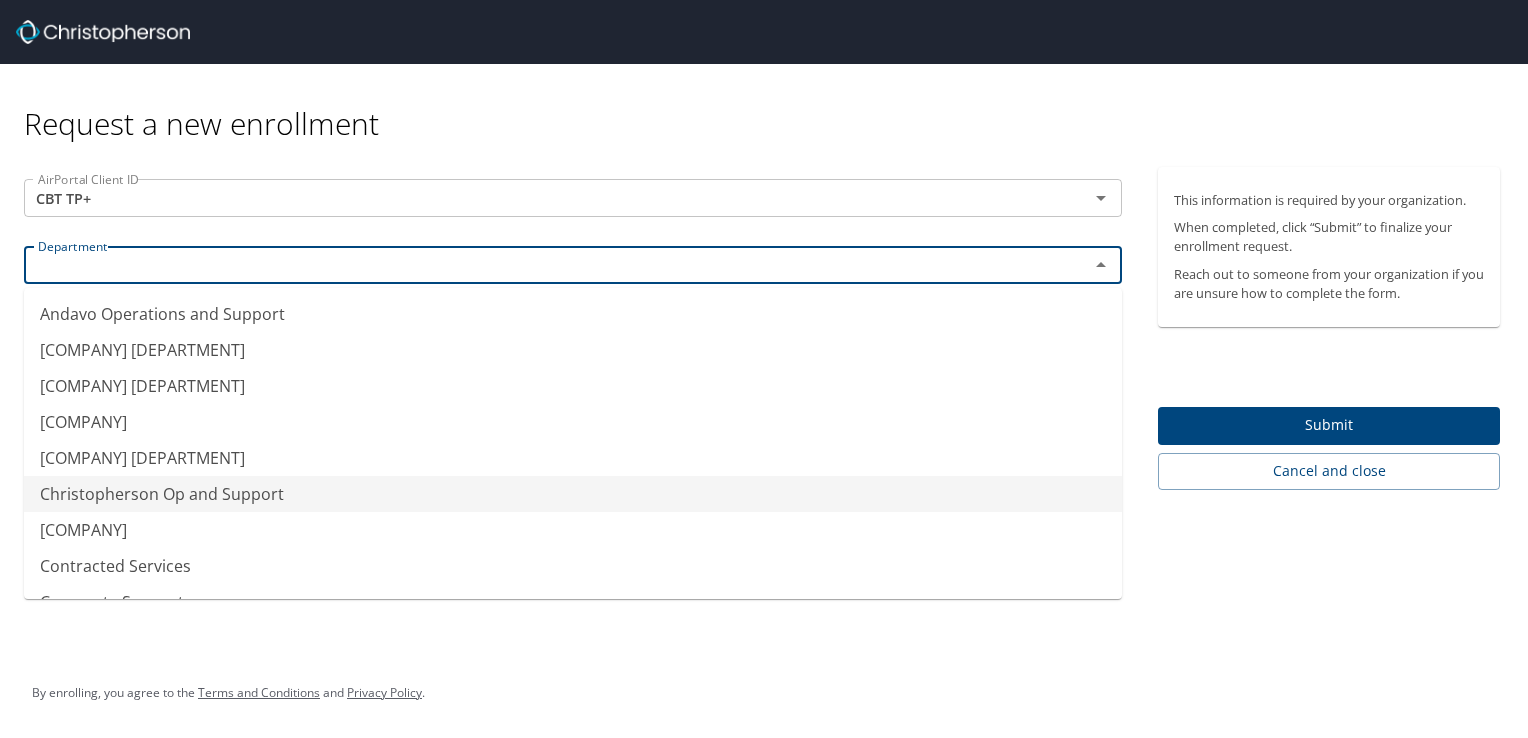 click on "Christopherson Op and Support" at bounding box center (573, 494) 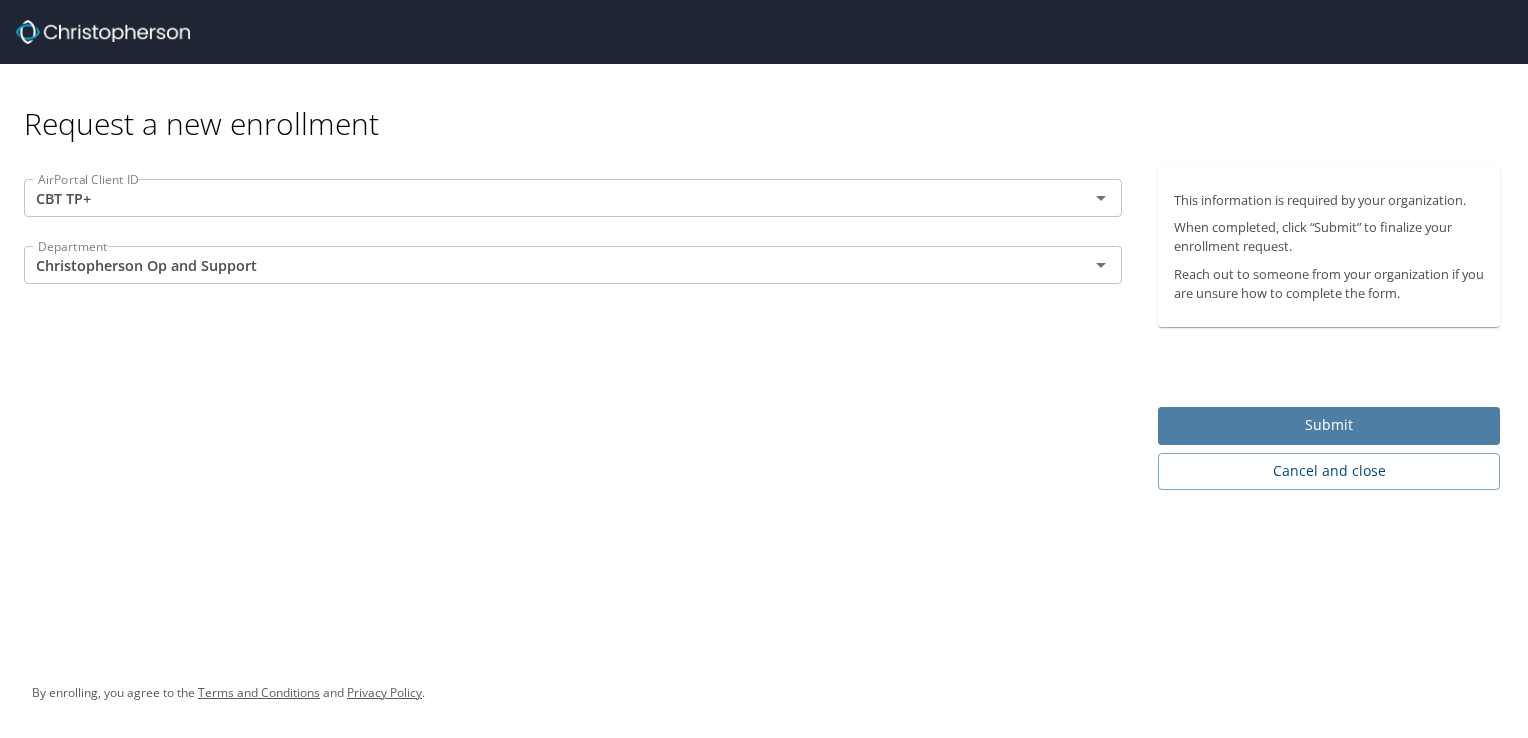 click on "Submit" at bounding box center [1329, 425] 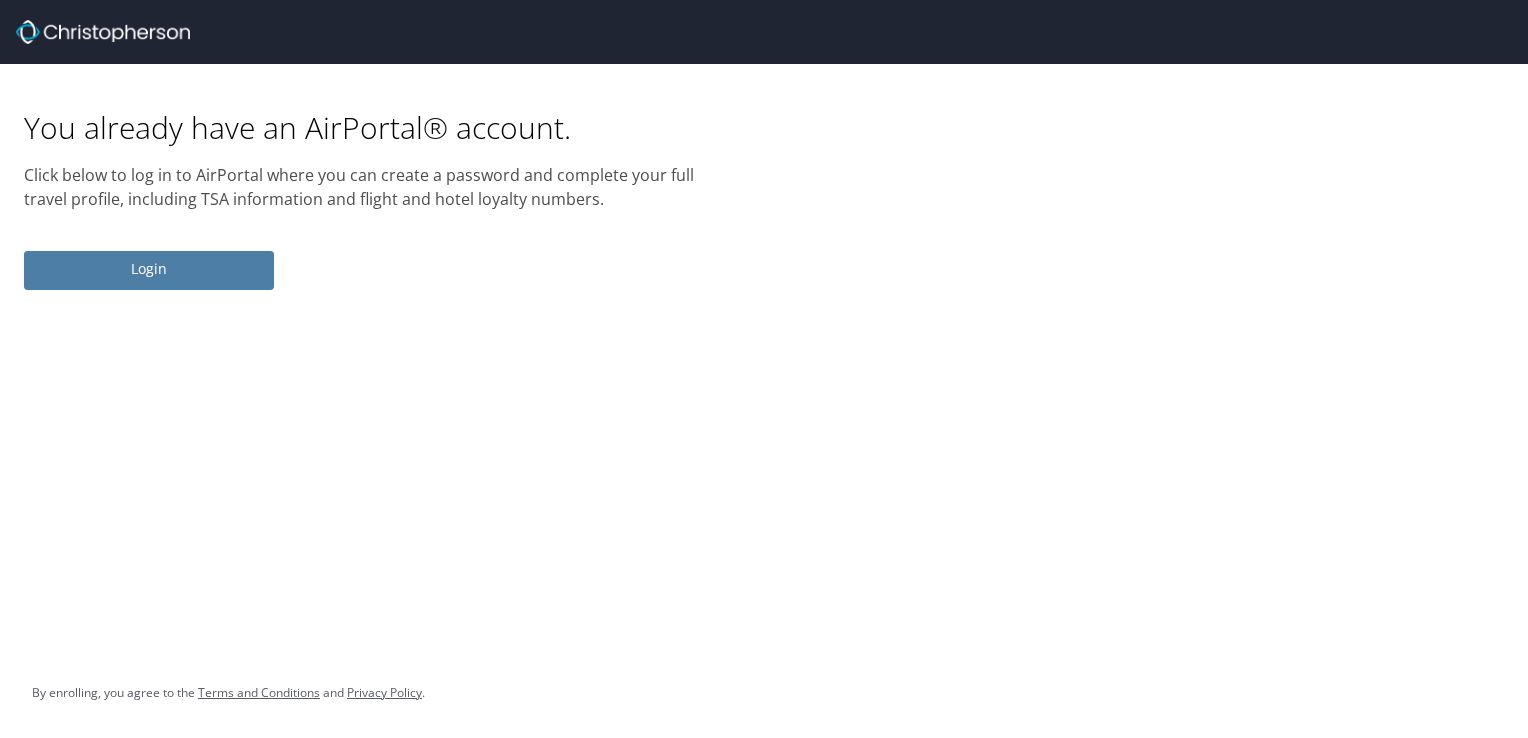 click on "Login" at bounding box center (149, 269) 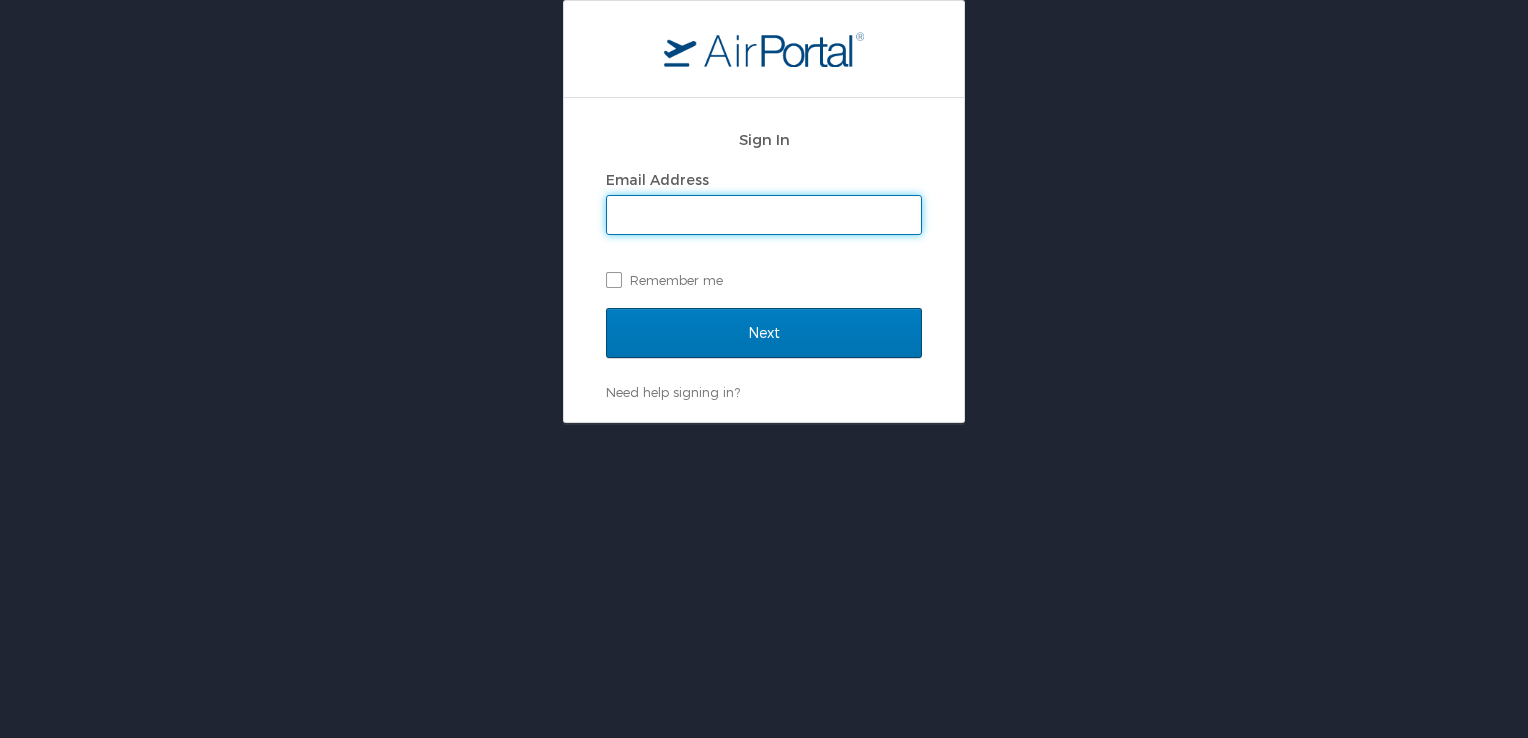 click on "Email Address" at bounding box center [764, 180] 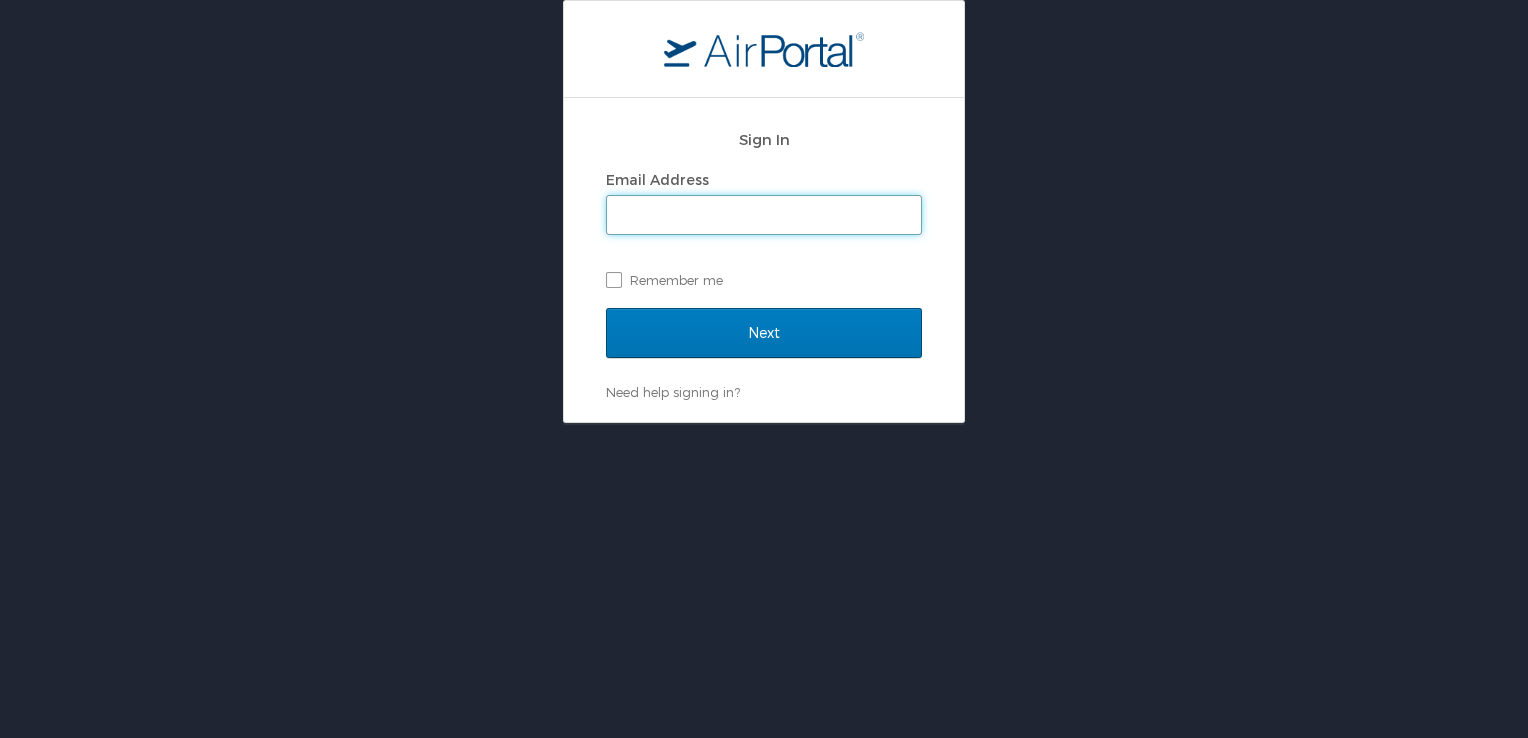 click on "Email Address" at bounding box center [764, 215] 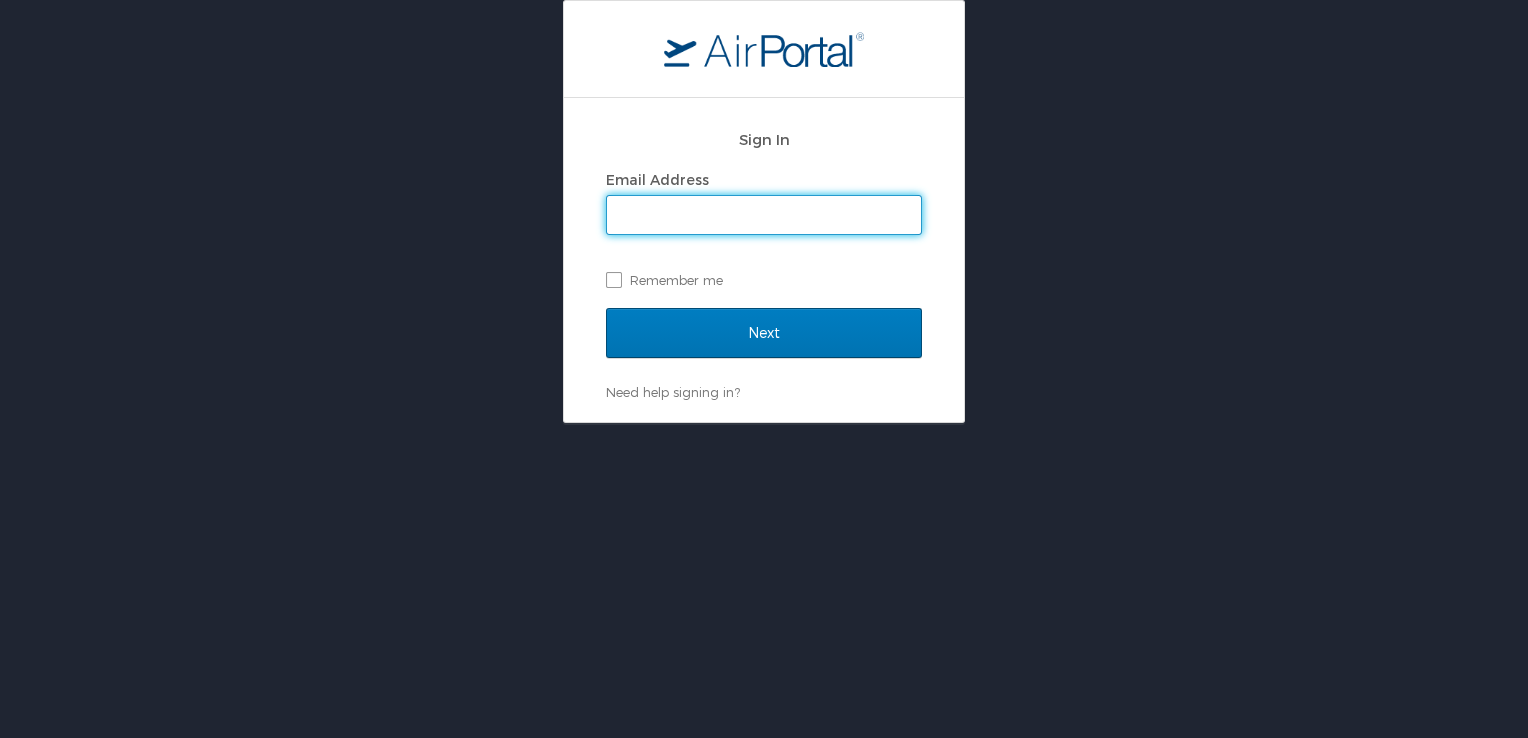 type on "gaurav.bhalla@[example.com]" 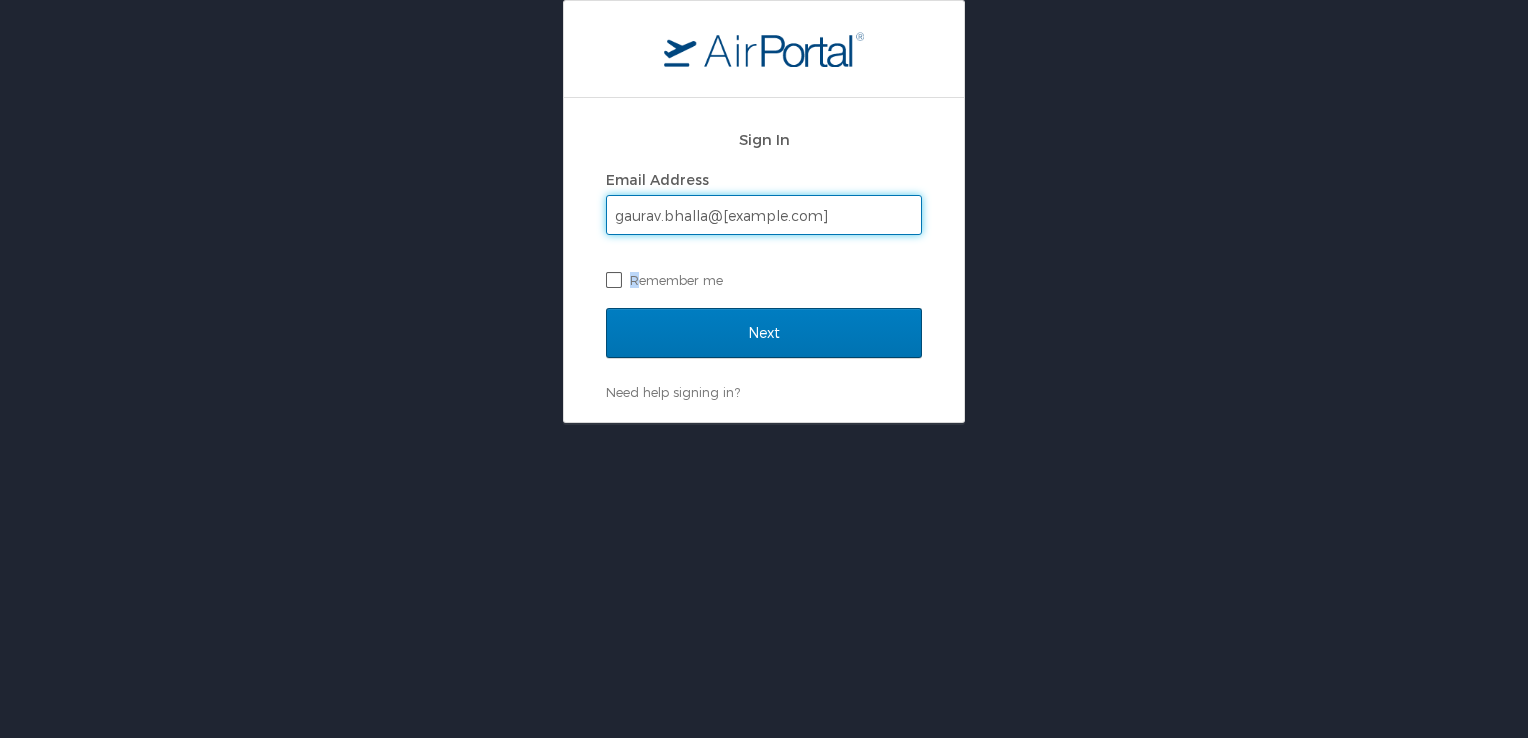 drag, startPoint x: 632, startPoint y: 278, endPoint x: 645, endPoint y: 277, distance: 13.038404 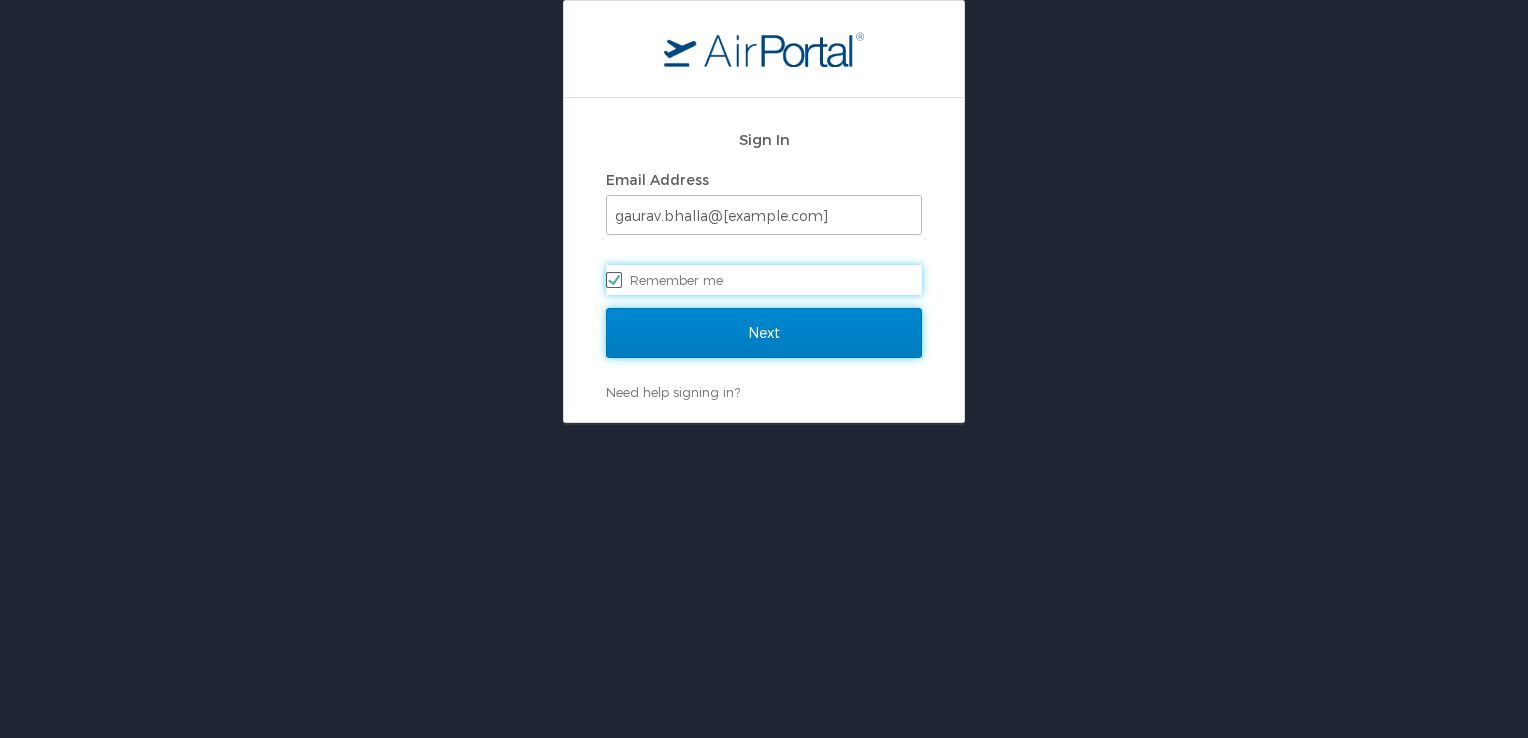 click on "Next" at bounding box center (764, 333) 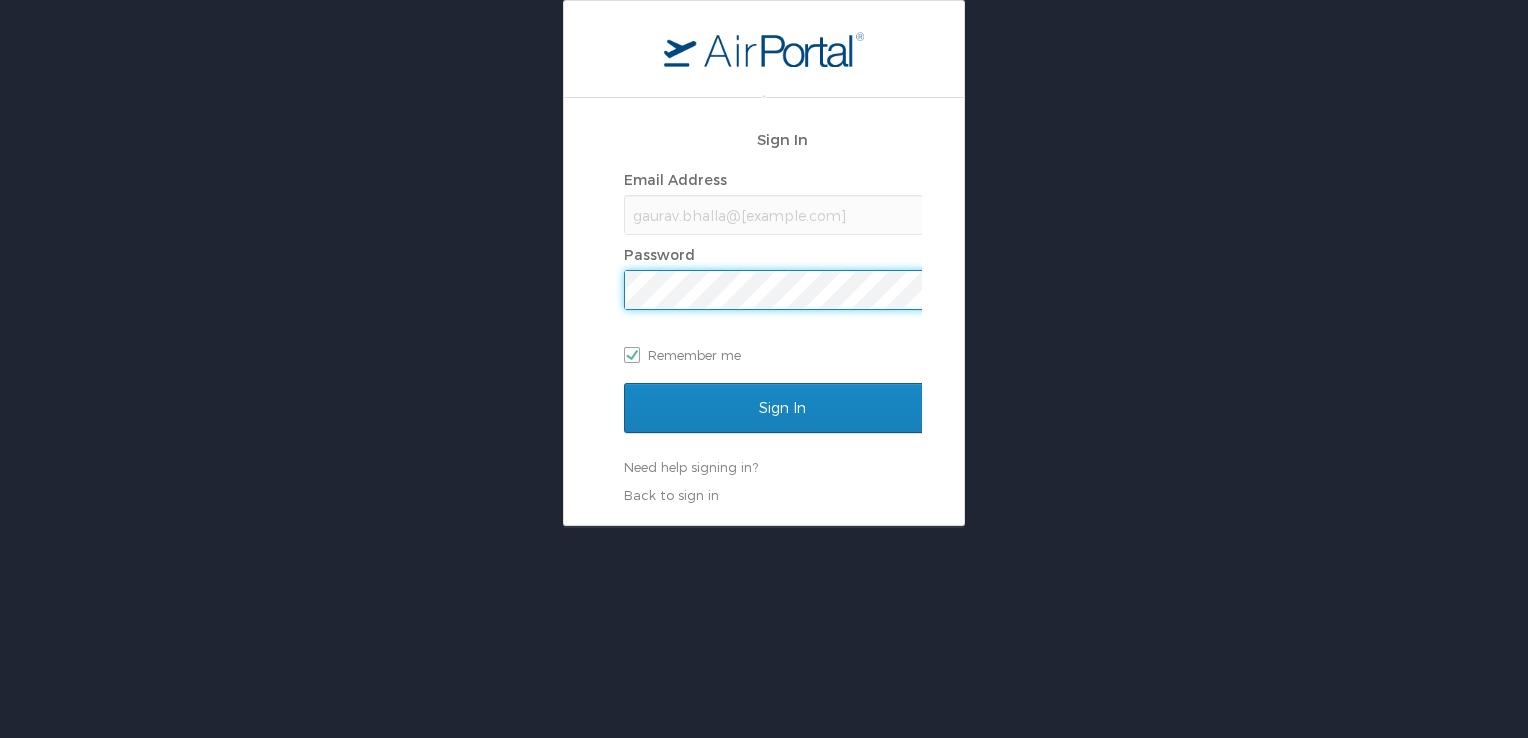 scroll, scrollTop: 0, scrollLeft: 0, axis: both 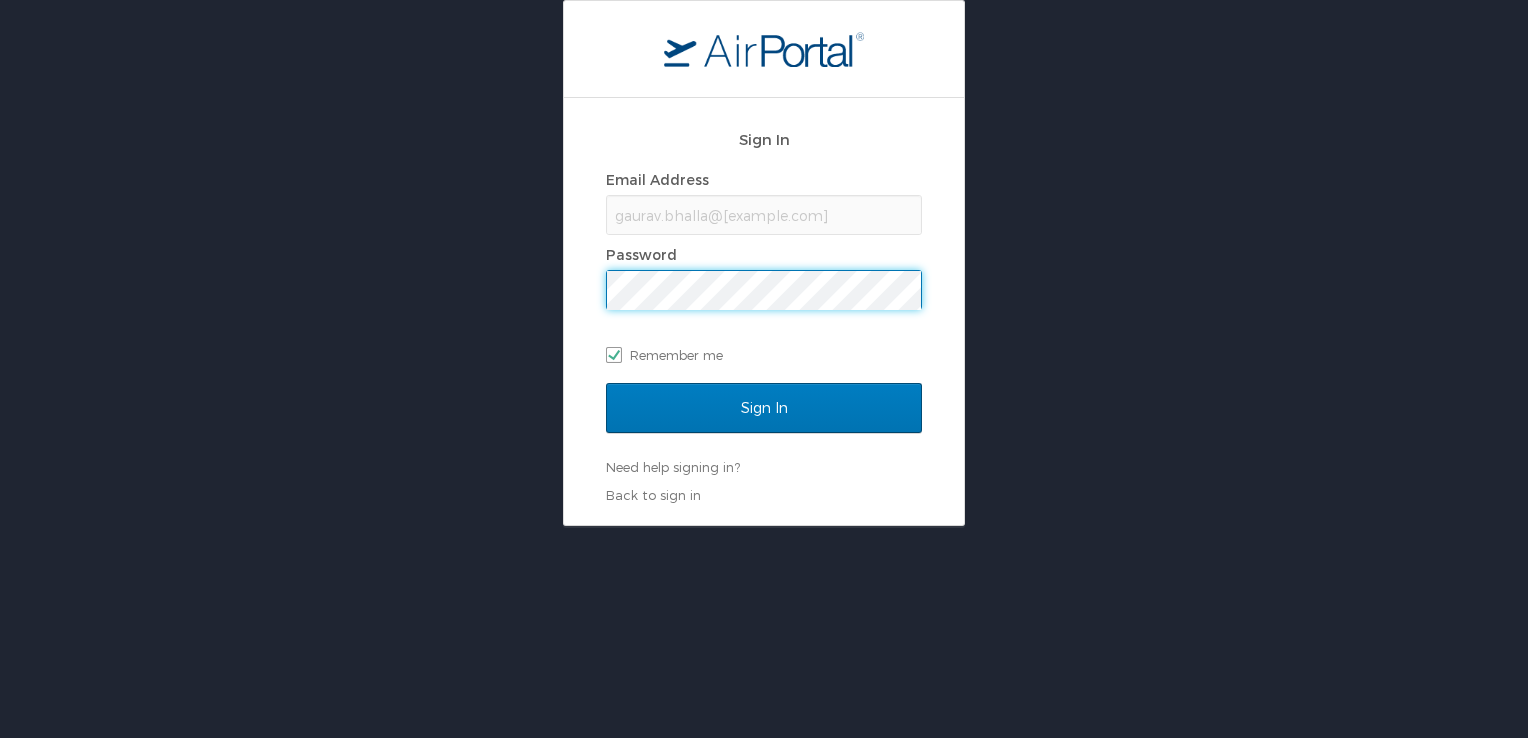 click on "Sign In" at bounding box center (764, 408) 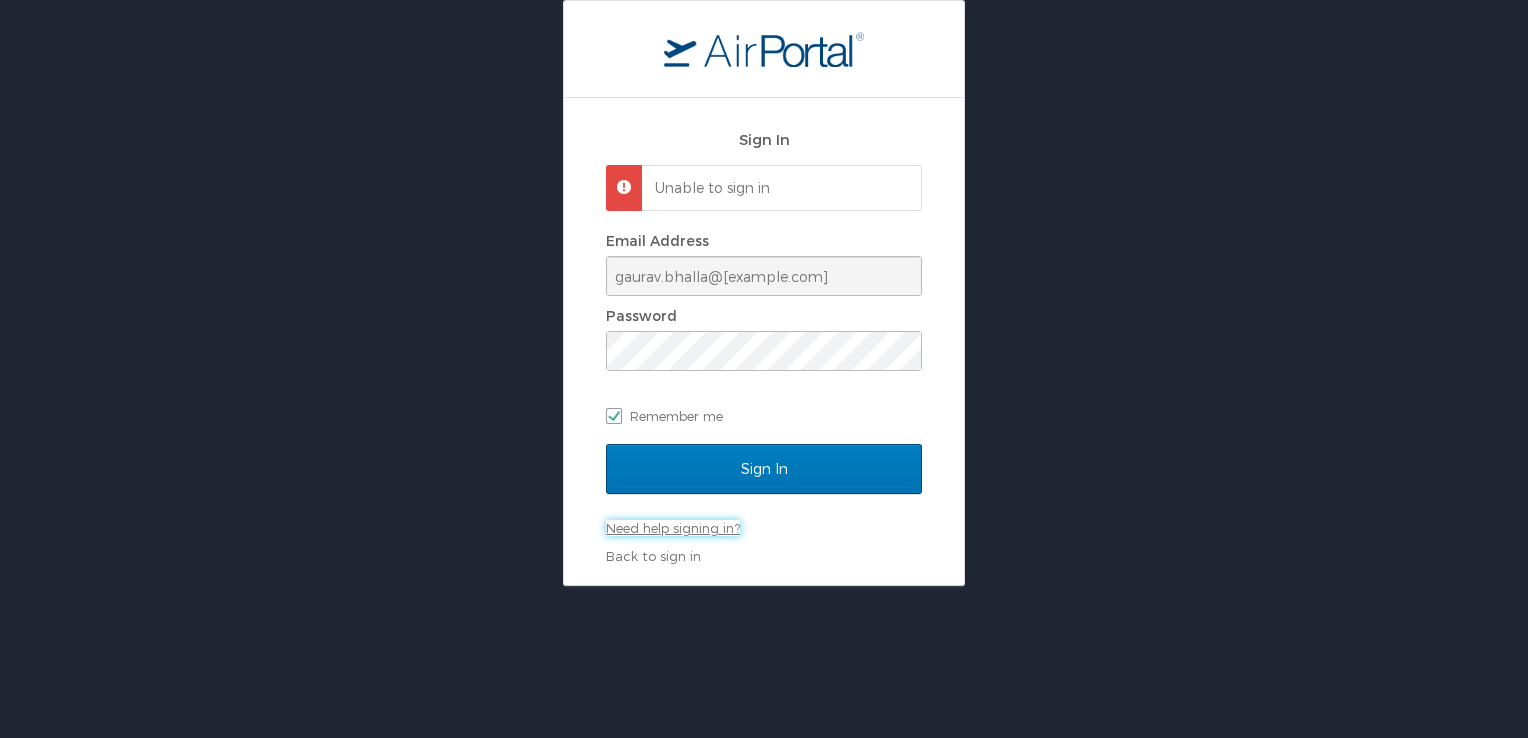 click on "Need help signing in?" at bounding box center [673, 528] 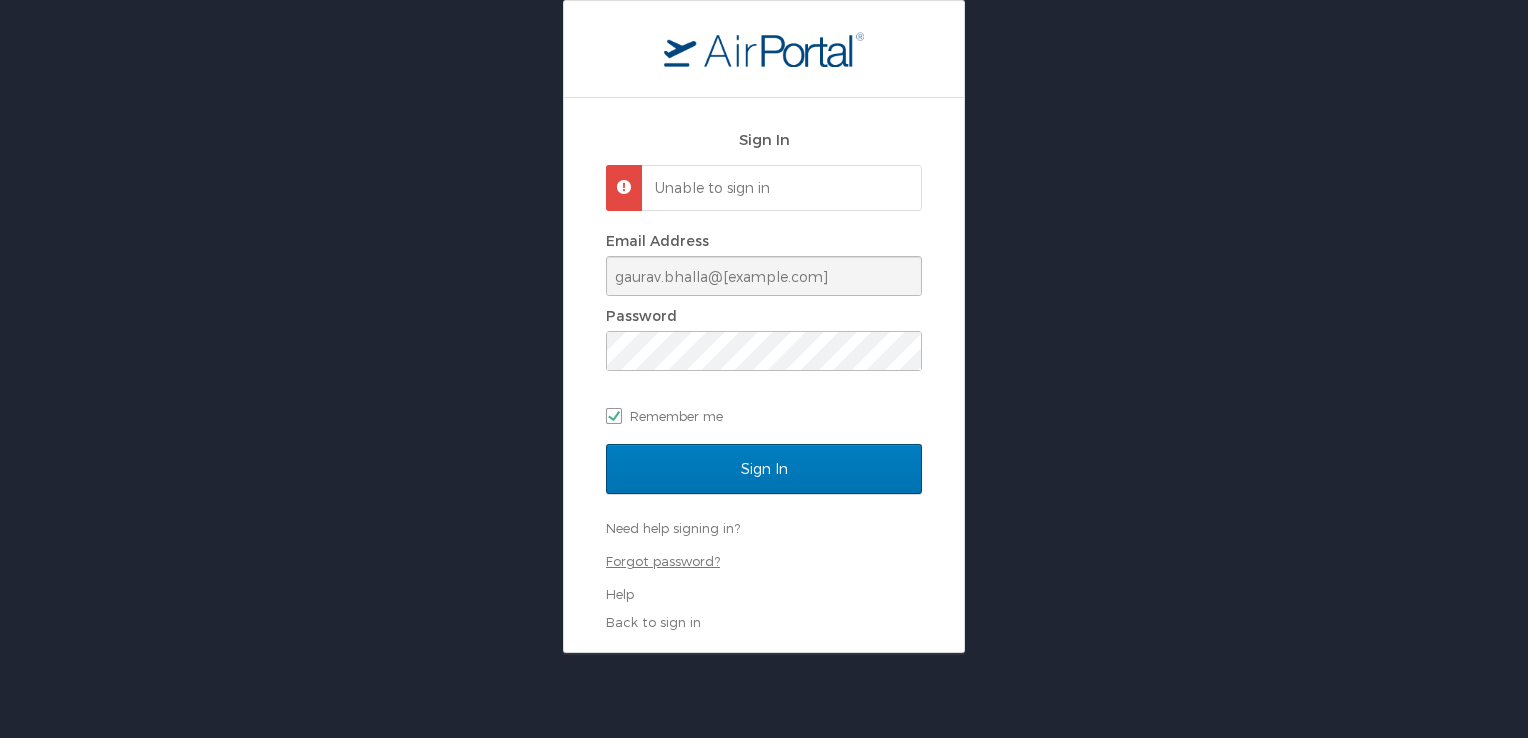 click on "Forgot password?" at bounding box center [663, 561] 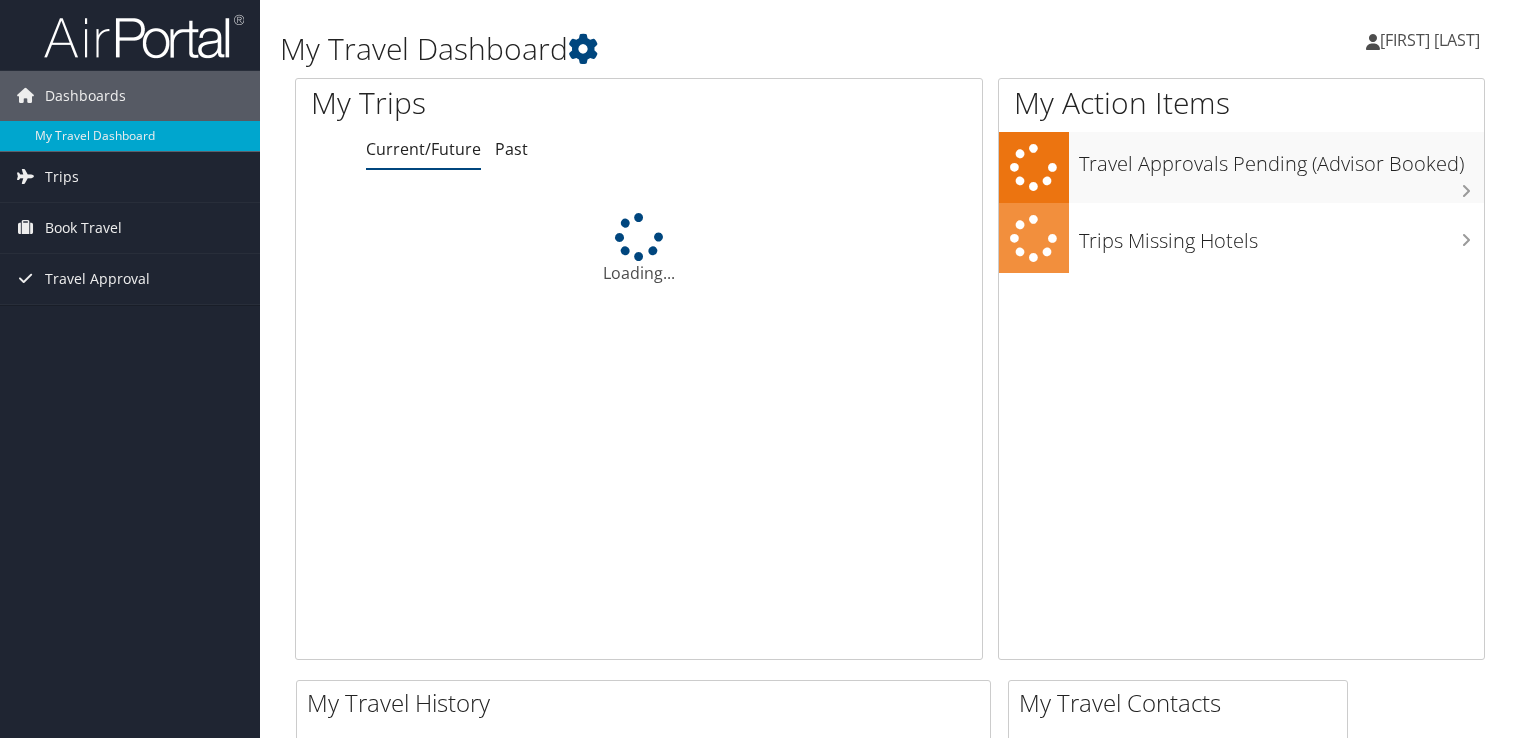 scroll, scrollTop: 0, scrollLeft: 0, axis: both 